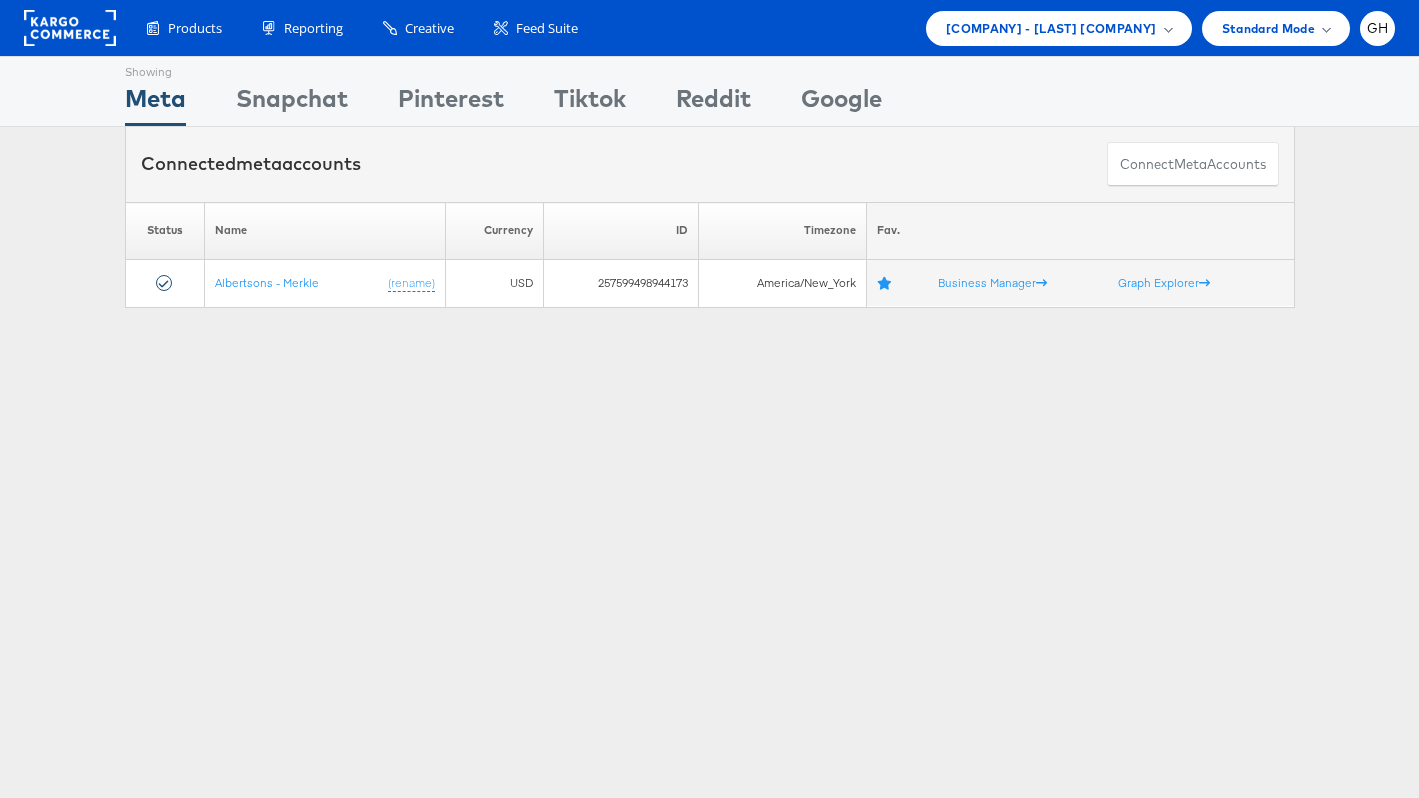 scroll, scrollTop: 0, scrollLeft: 0, axis: both 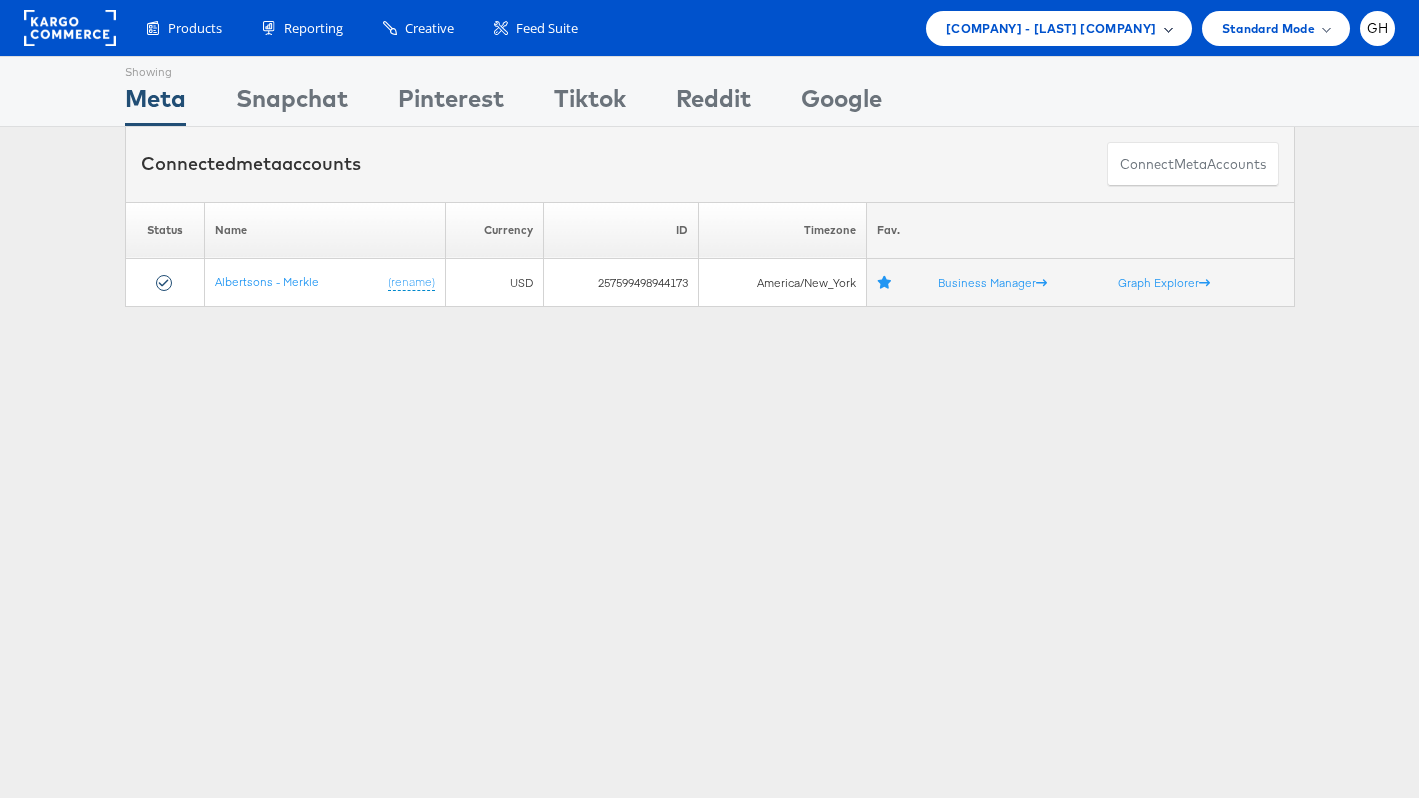 click on "Merkle - Albertsons Company" at bounding box center [1051, 28] 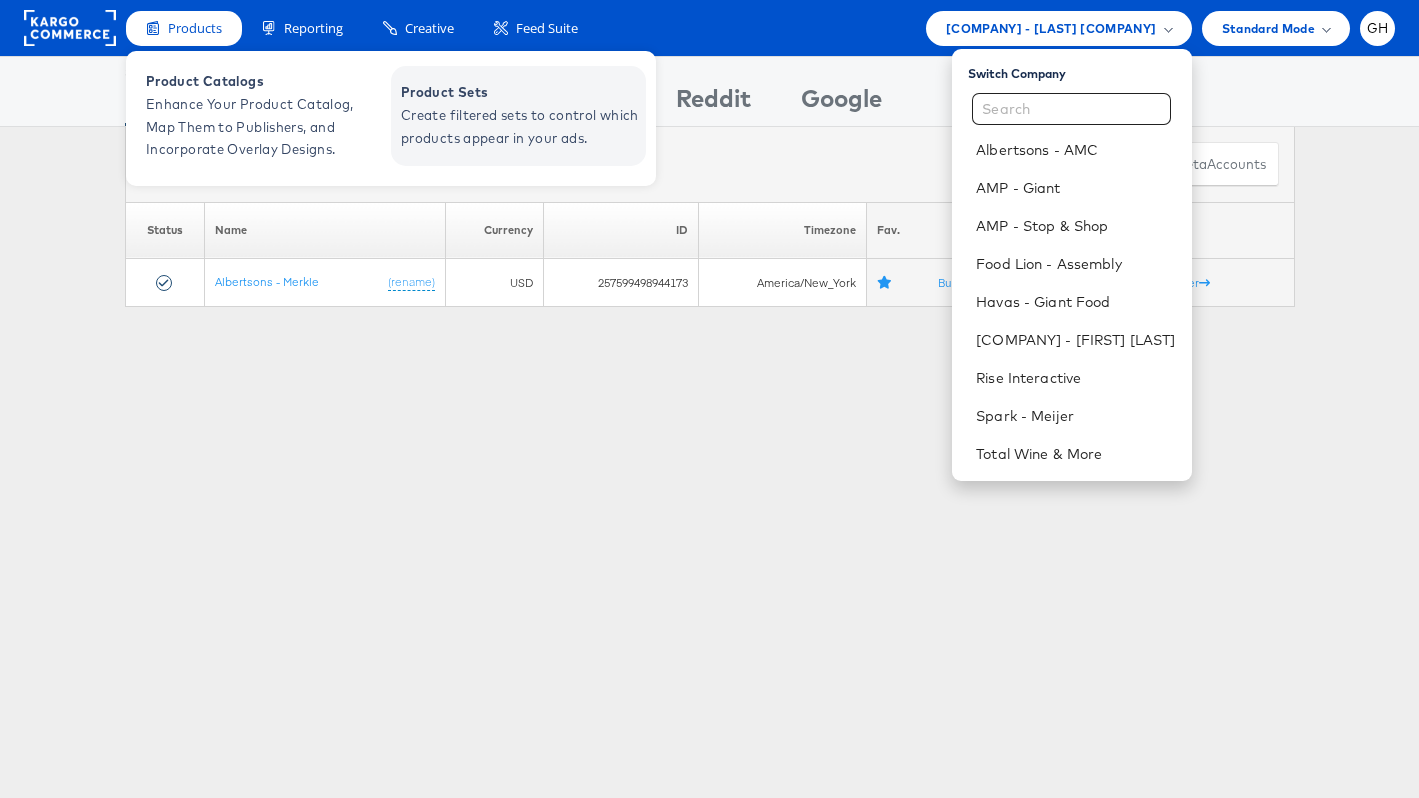 click on "Create filtered sets to control which products appear in your ads." at bounding box center (521, 127) 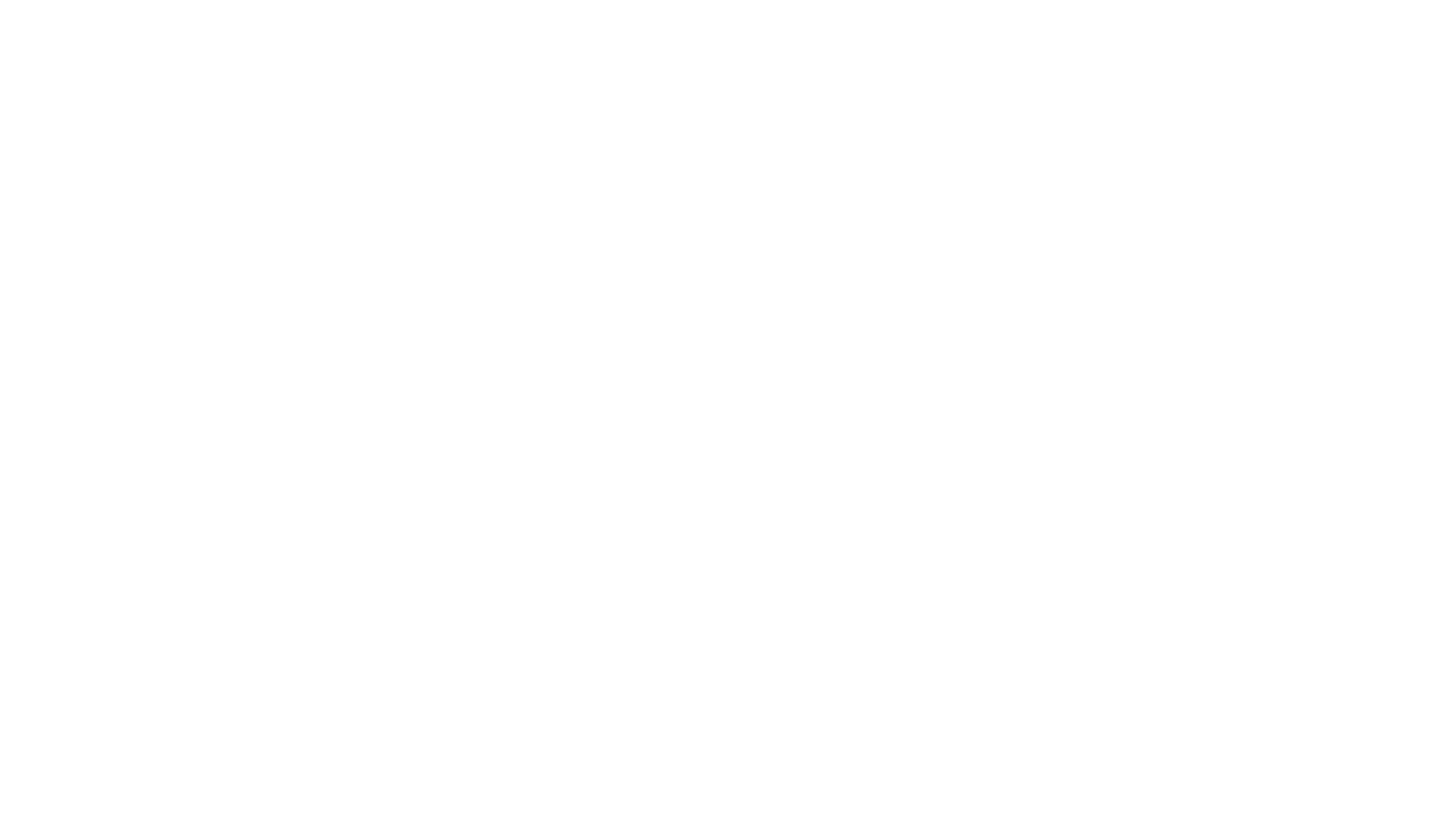 scroll, scrollTop: 0, scrollLeft: 0, axis: both 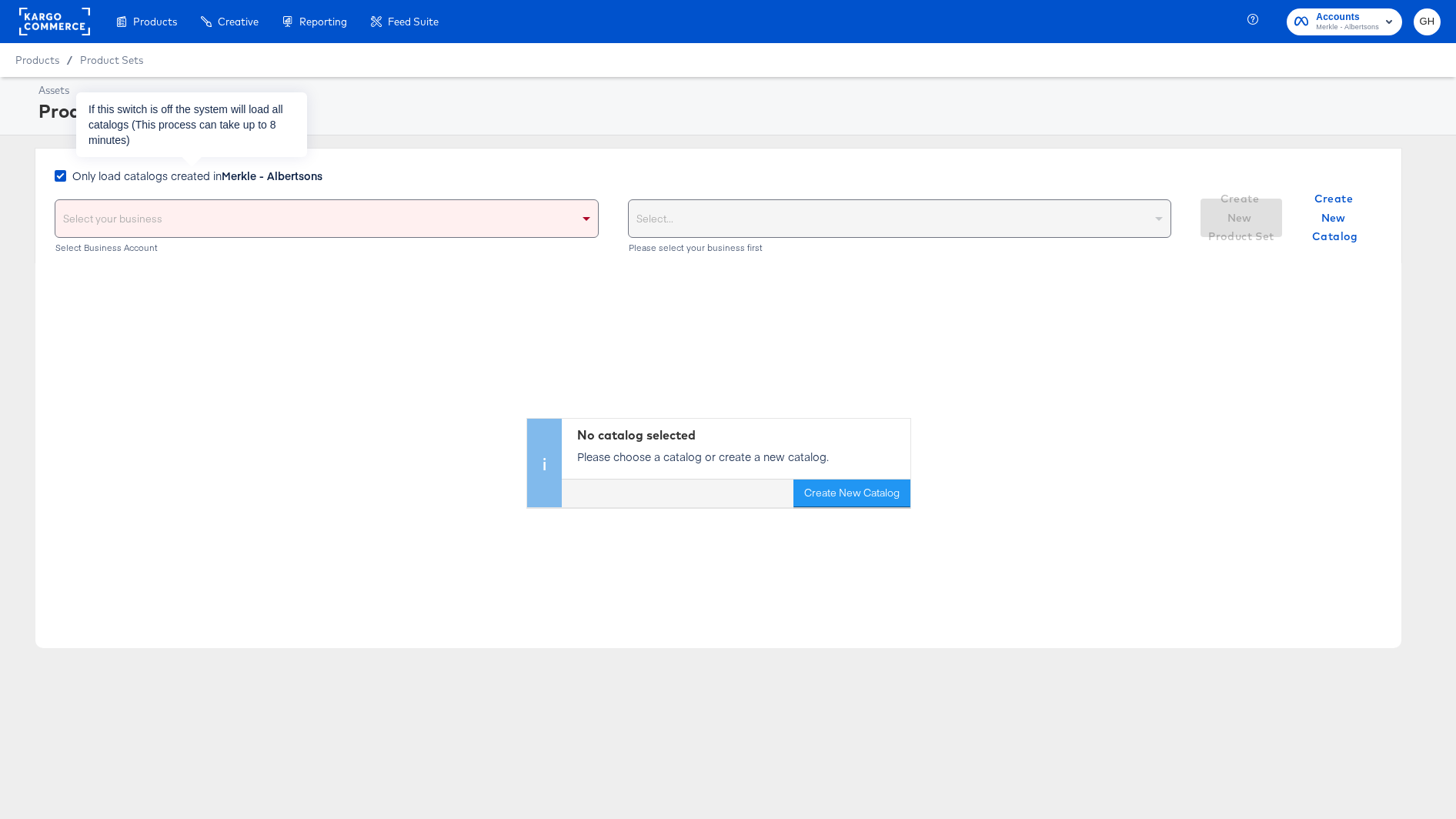 click on "Merkle - Albertsons" at bounding box center (272, 176) 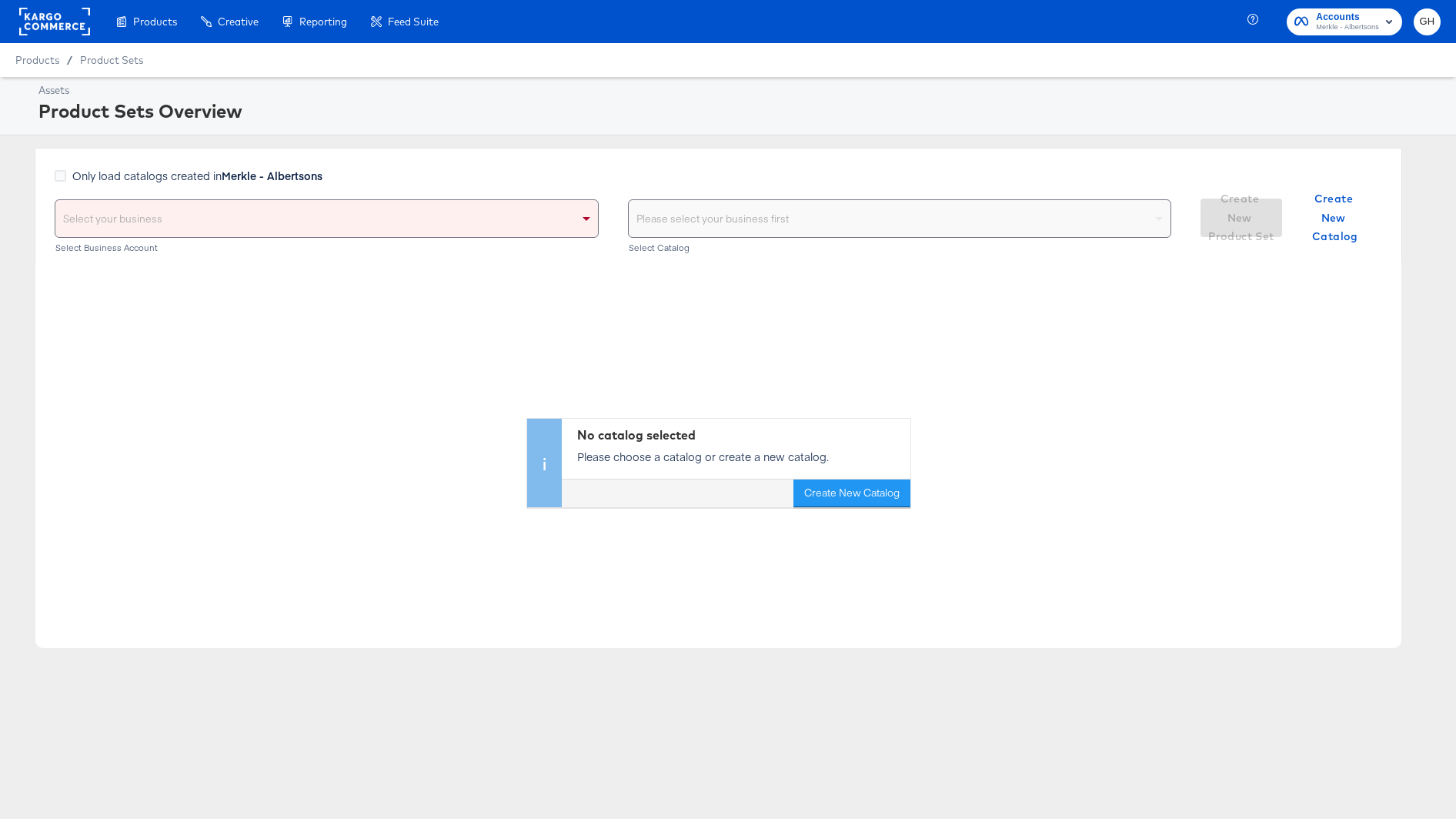 click on "Select your business" at bounding box center [326, 219] 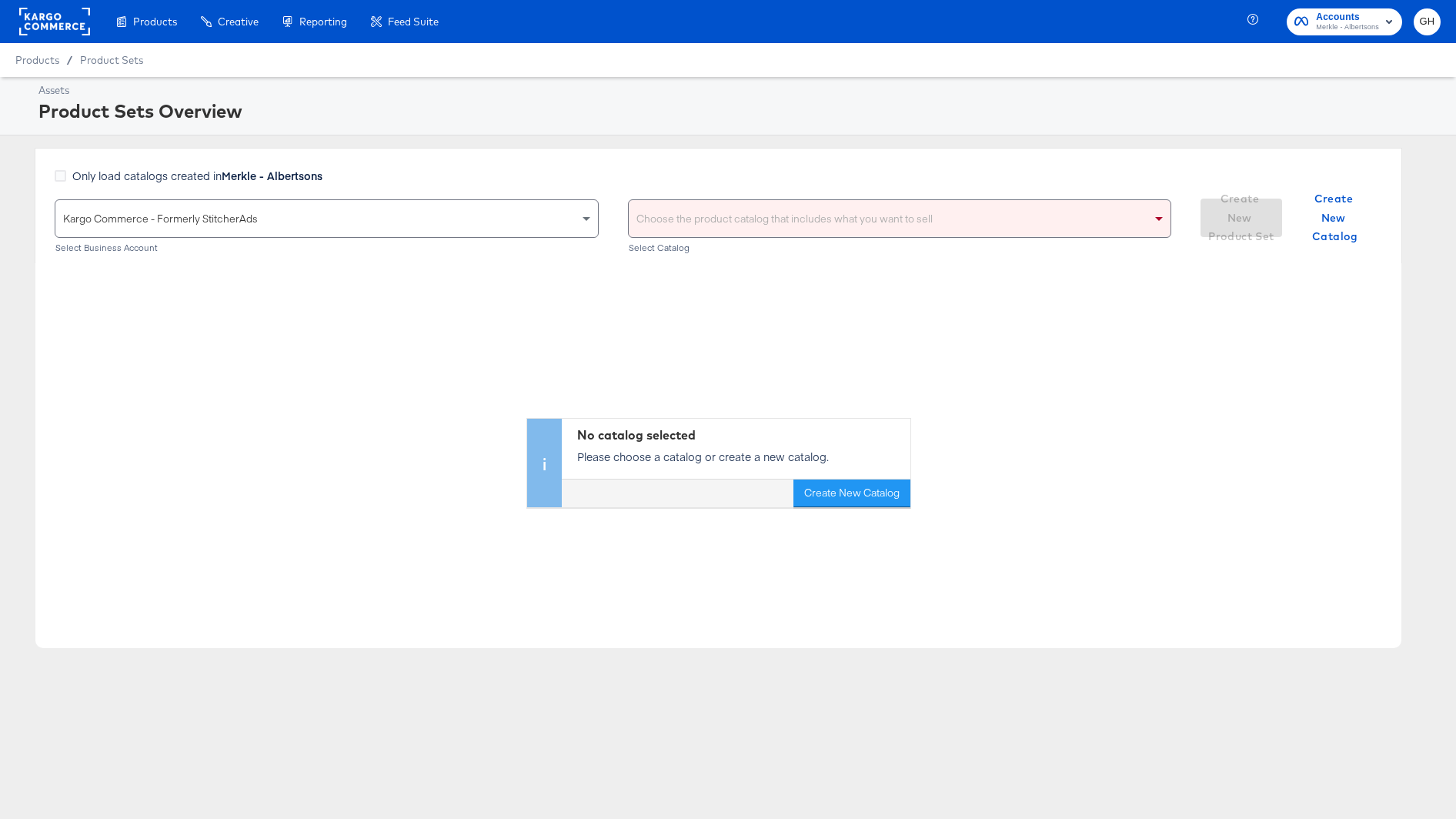 click on "Choose the product catalog that includes what you want to sell" at bounding box center (900, 219) 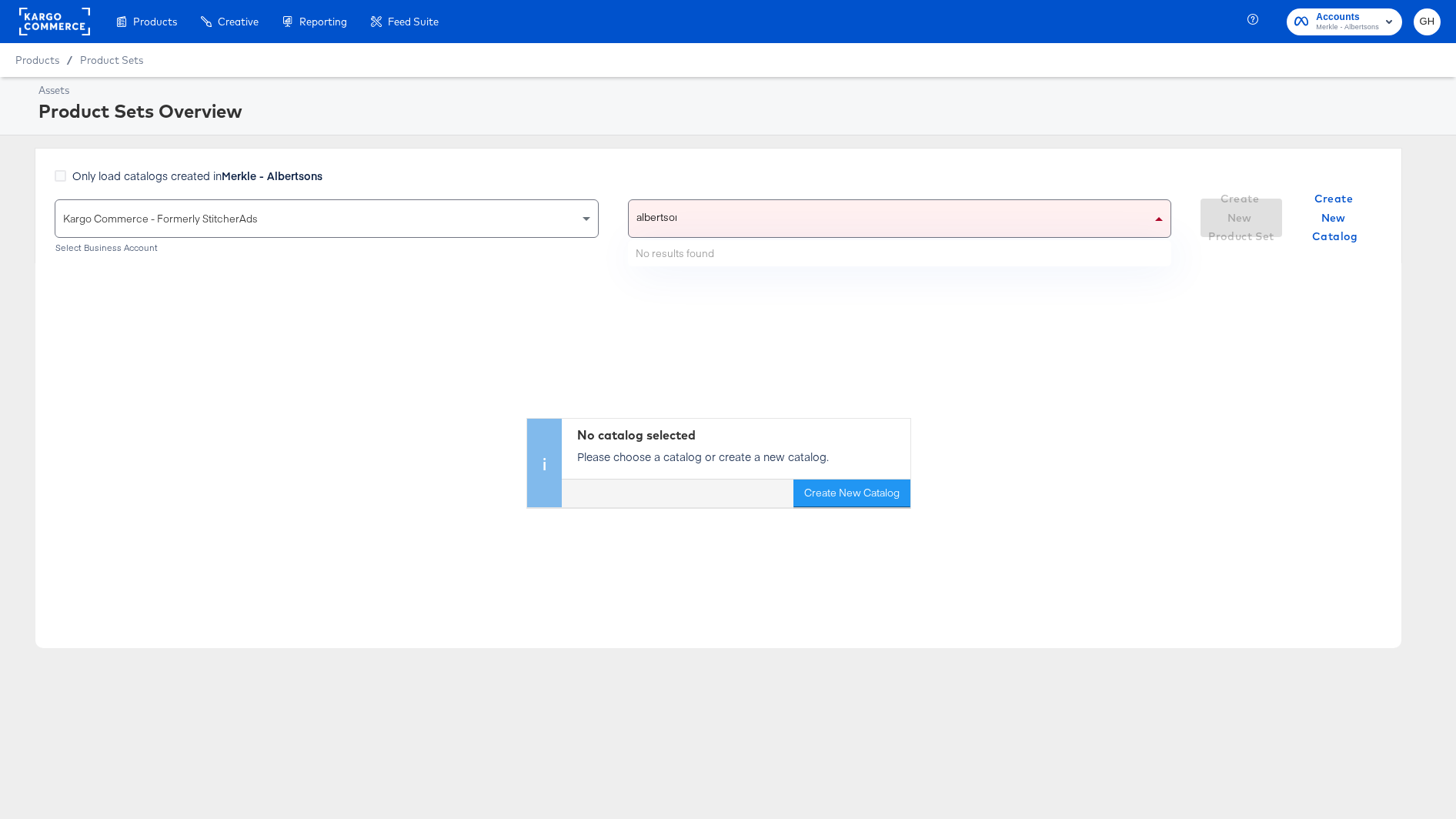 type on "albertsons" 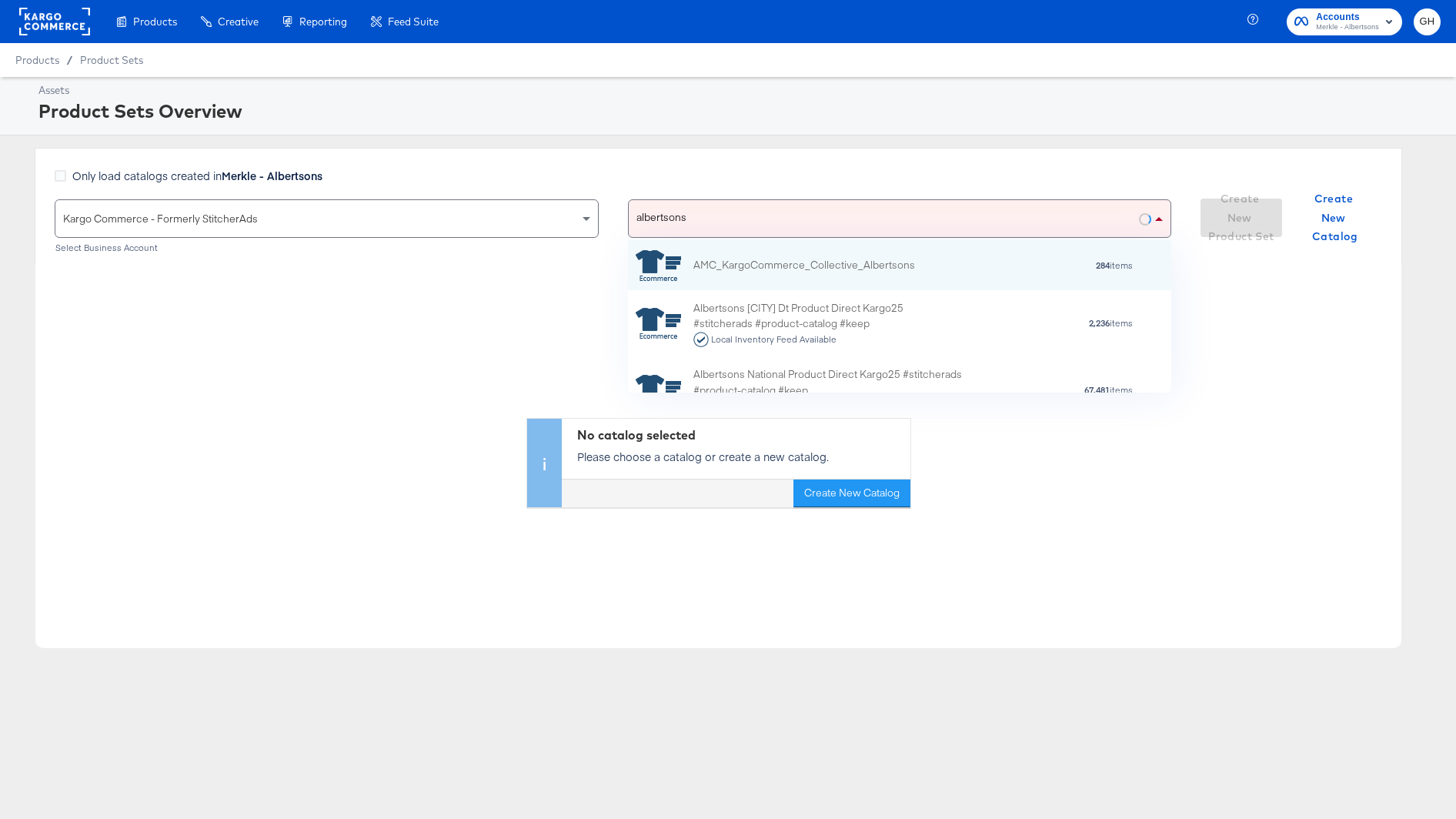 scroll, scrollTop: 1, scrollLeft: 1, axis: both 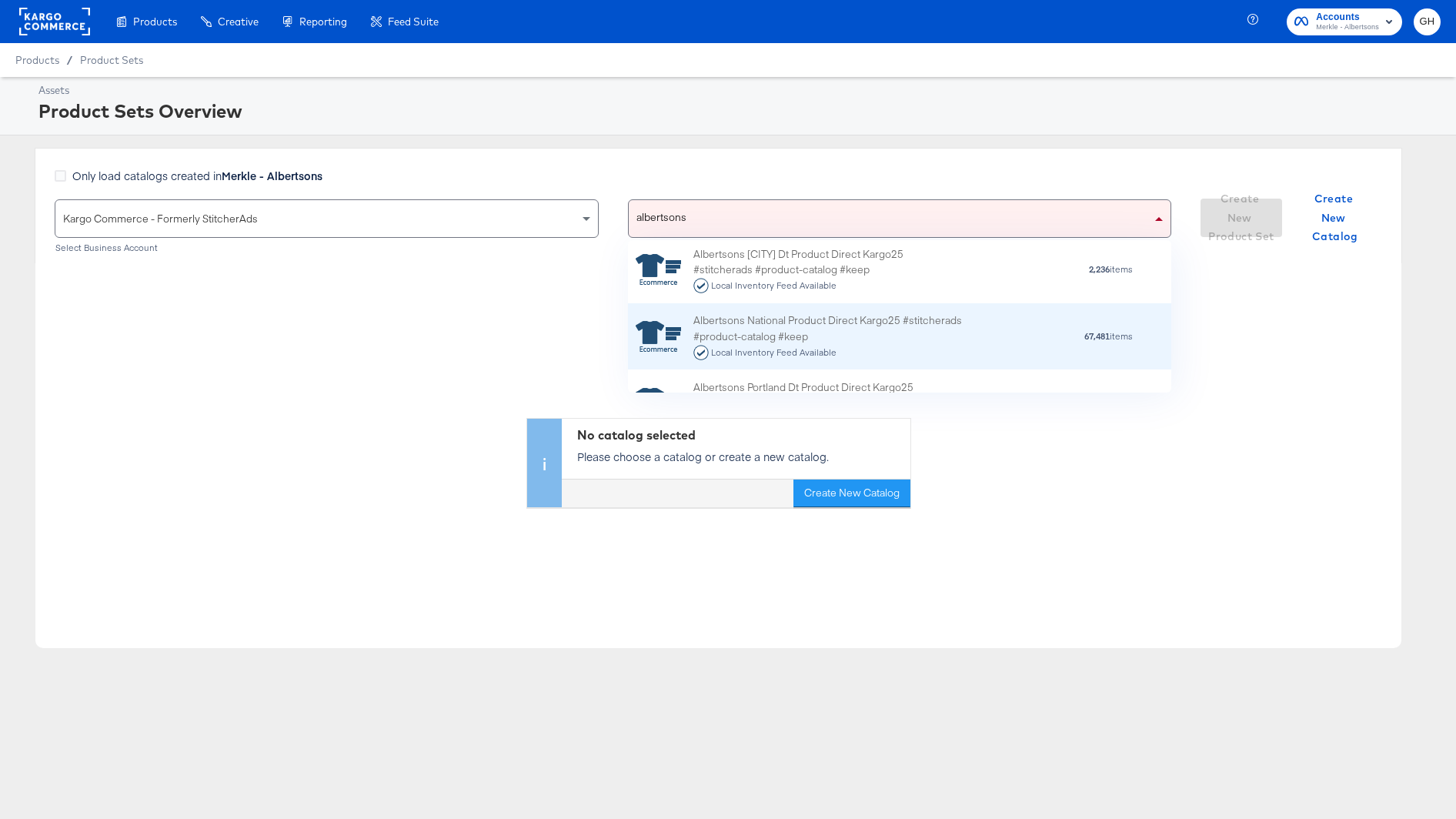 click on "Albertsons National Product Direct Kargo25 #stitcherads #product-catalog #keep Local Inventory Feed Available" at bounding box center (828, 336) 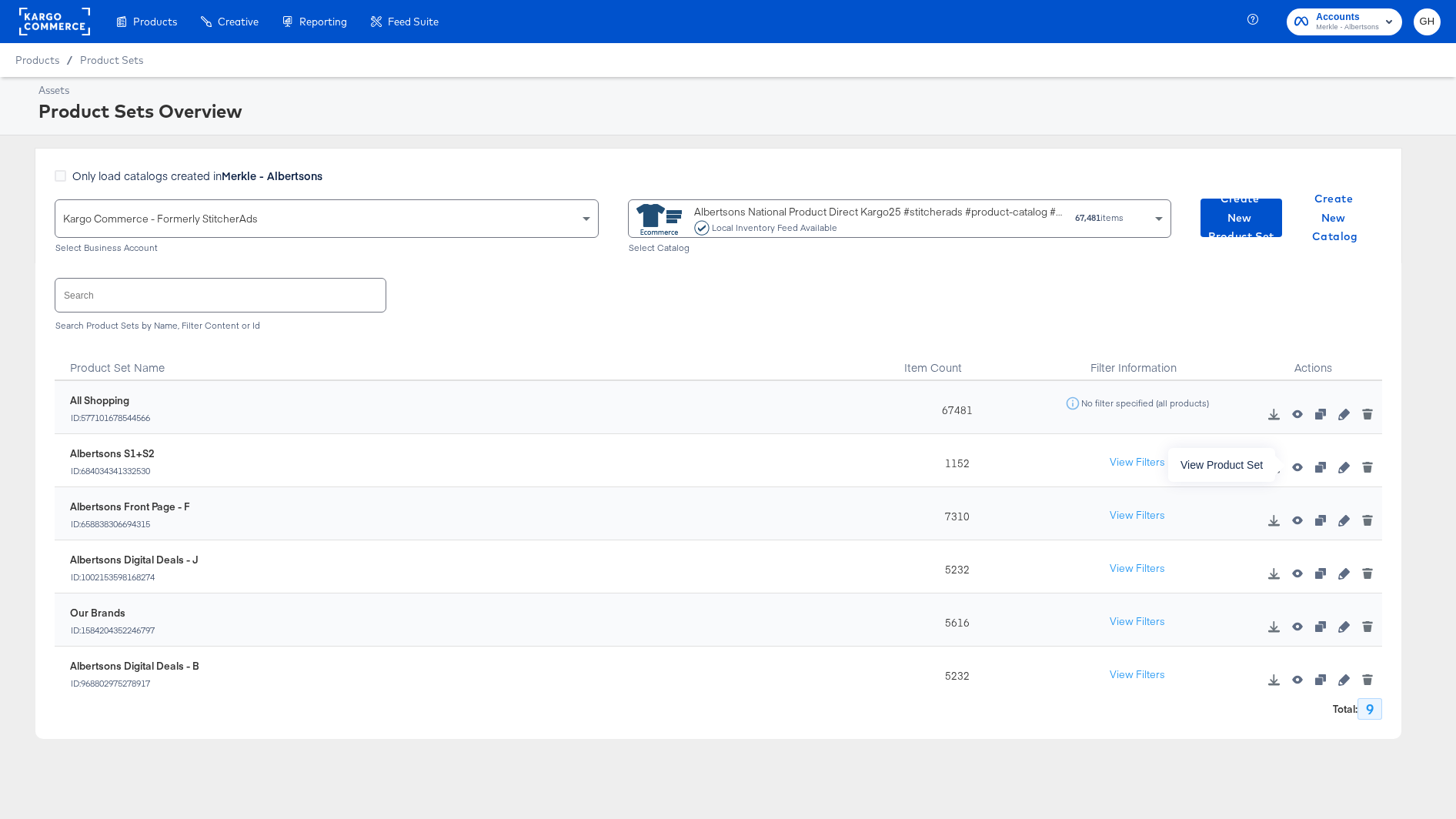 click 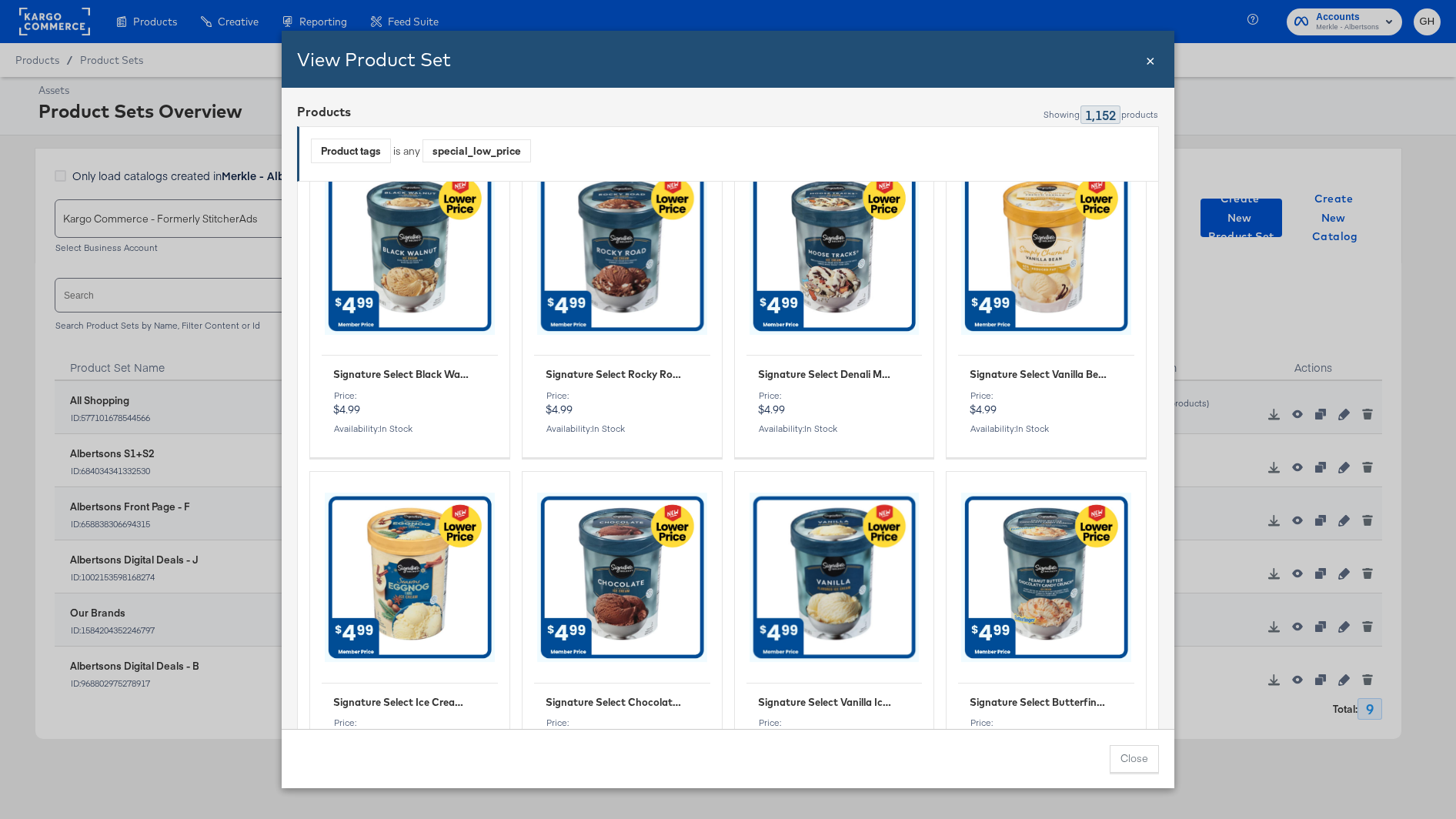 scroll, scrollTop: 13356, scrollLeft: 0, axis: vertical 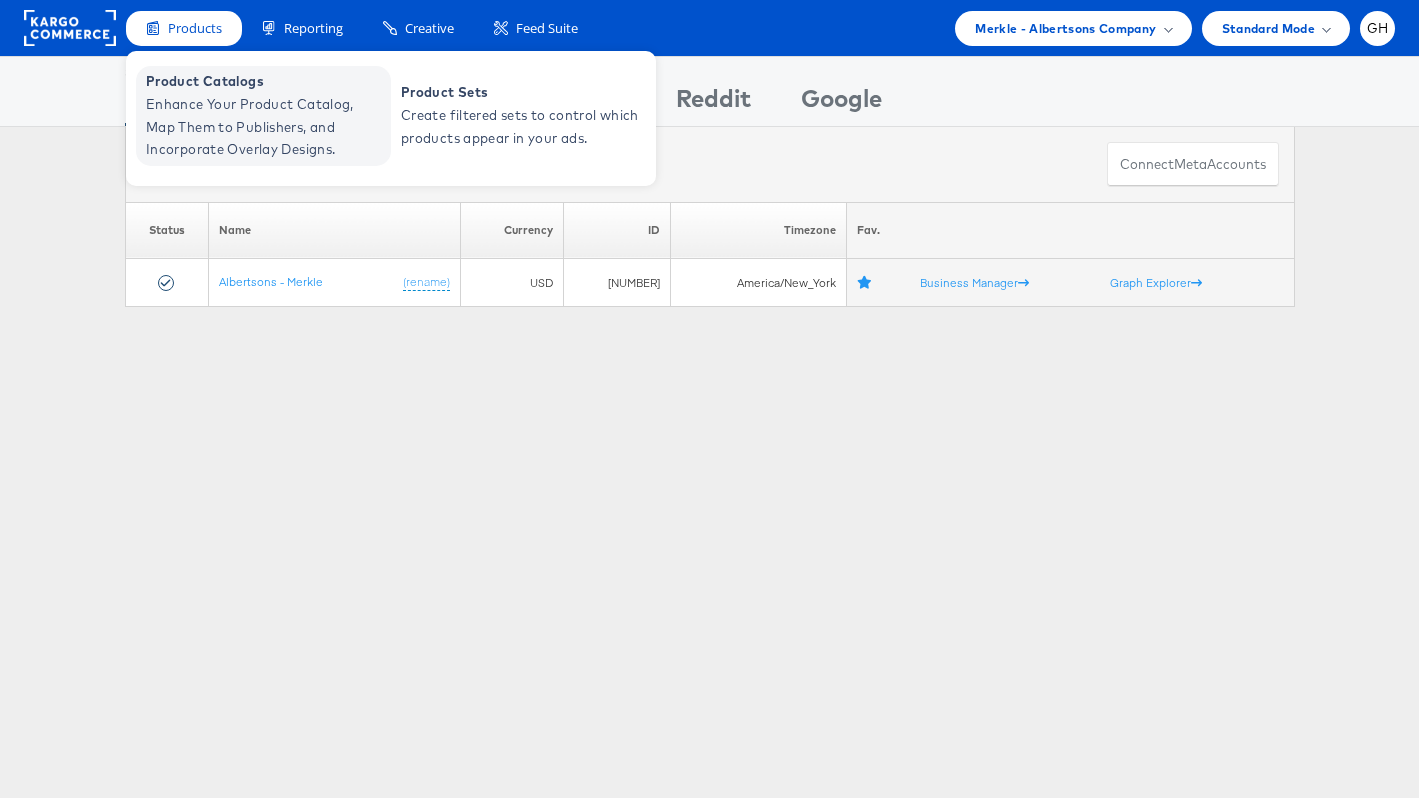 click on "Enhance Your Product Catalog, Map Them to Publishers, and Incorporate Overlay Designs." at bounding box center (266, 127) 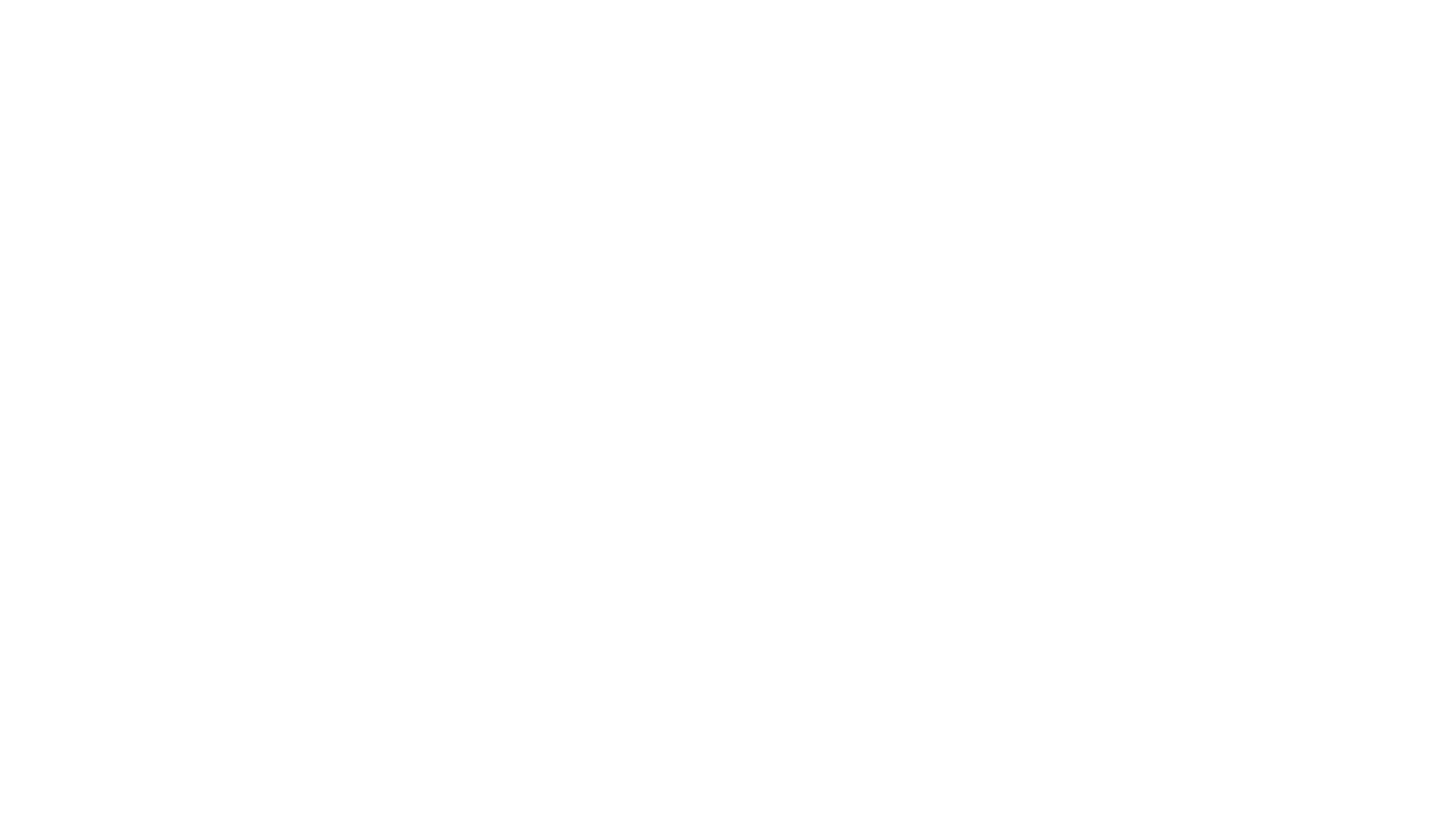 scroll, scrollTop: 0, scrollLeft: 0, axis: both 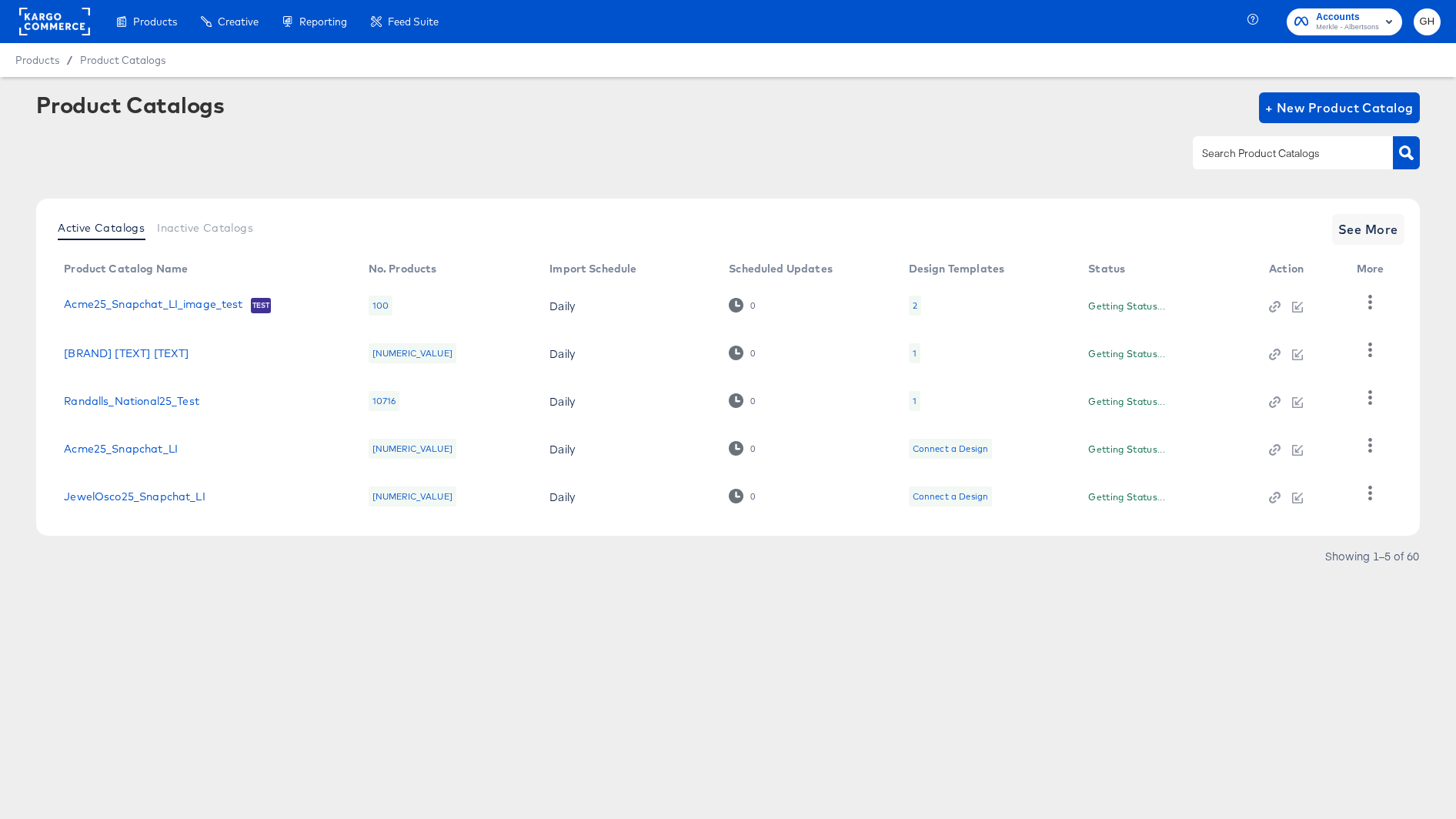 click at bounding box center (1281, 153) 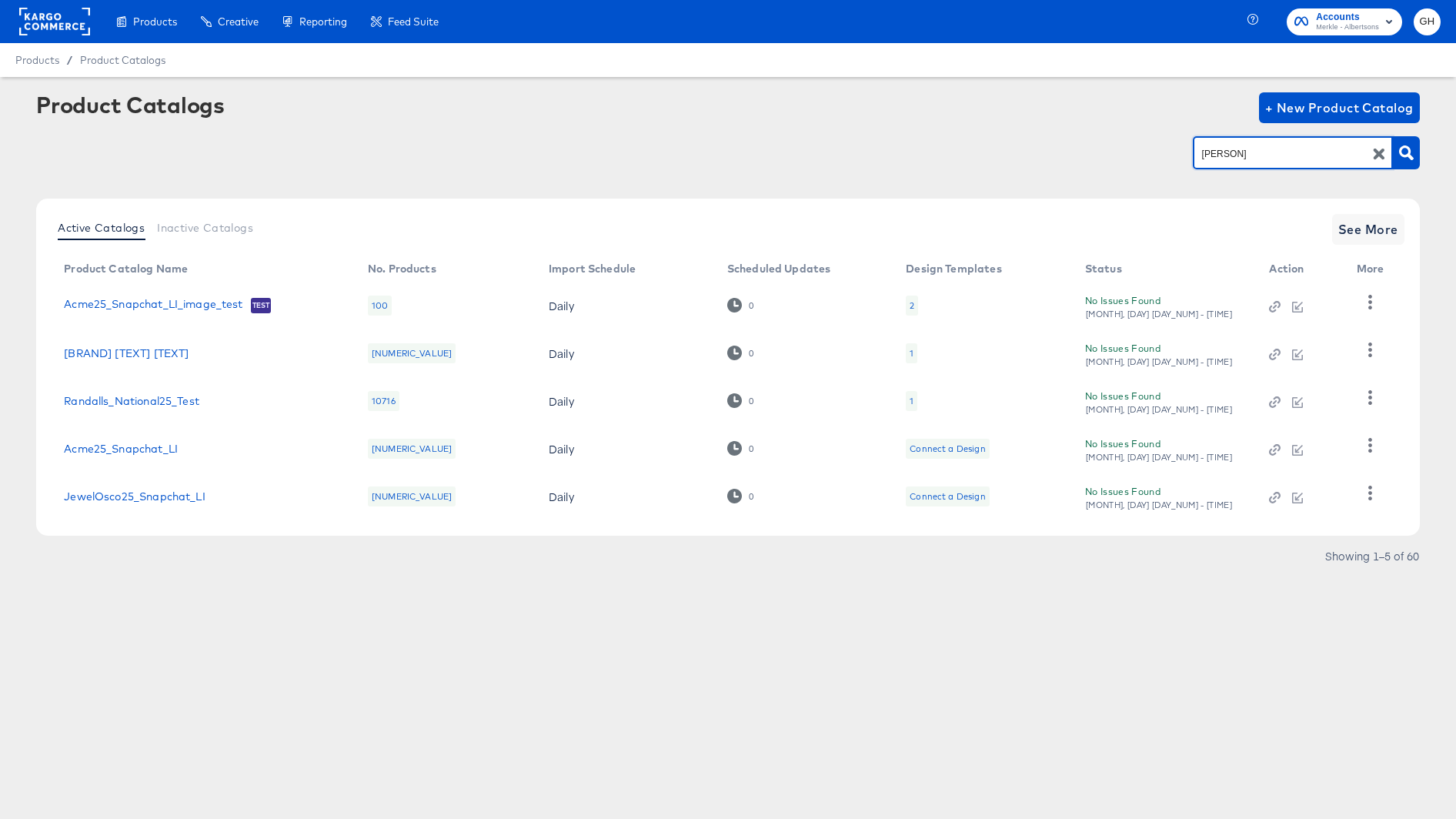 type on "shaw" 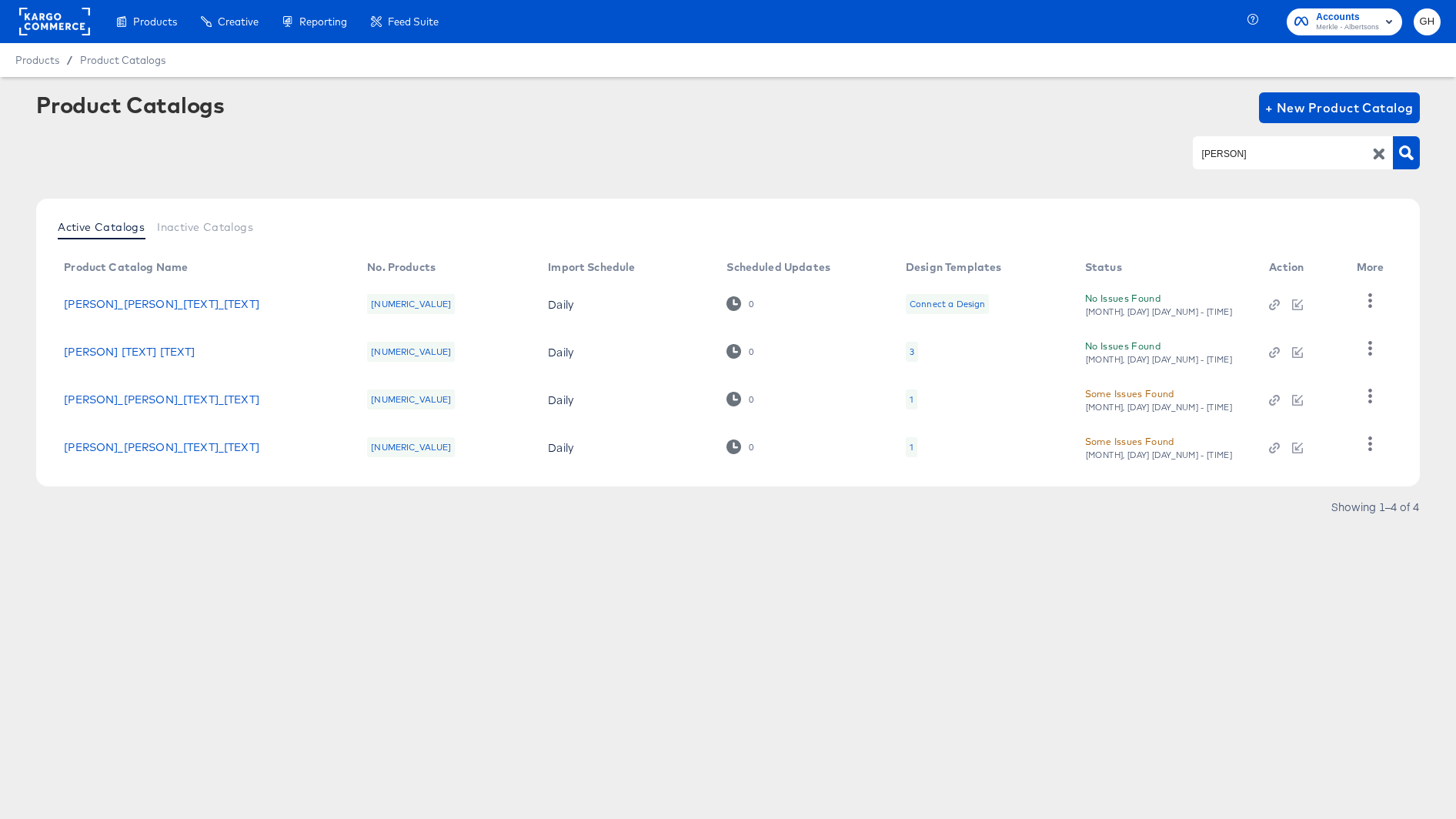 click on "1" at bounding box center (911, 447) 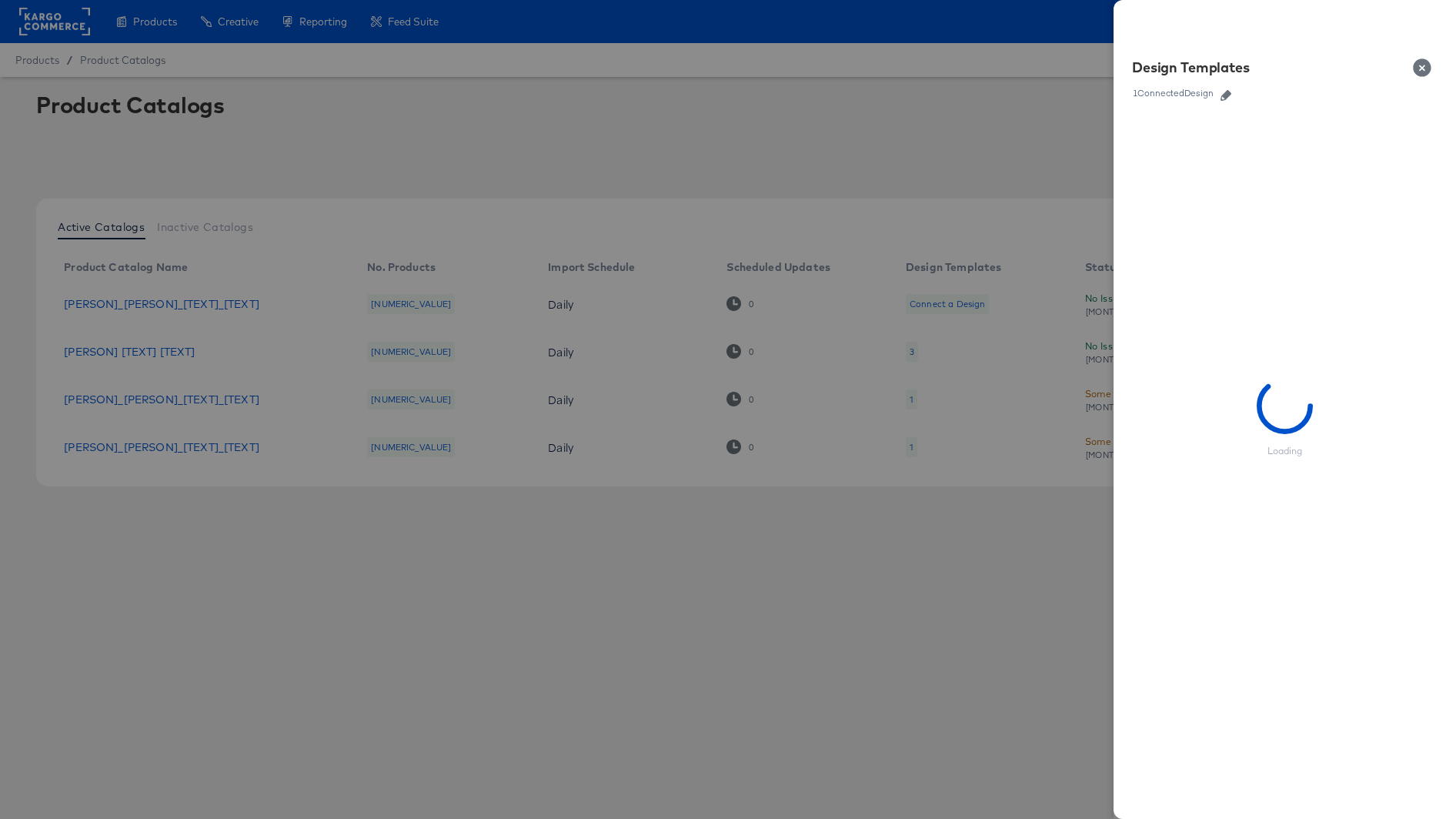 click 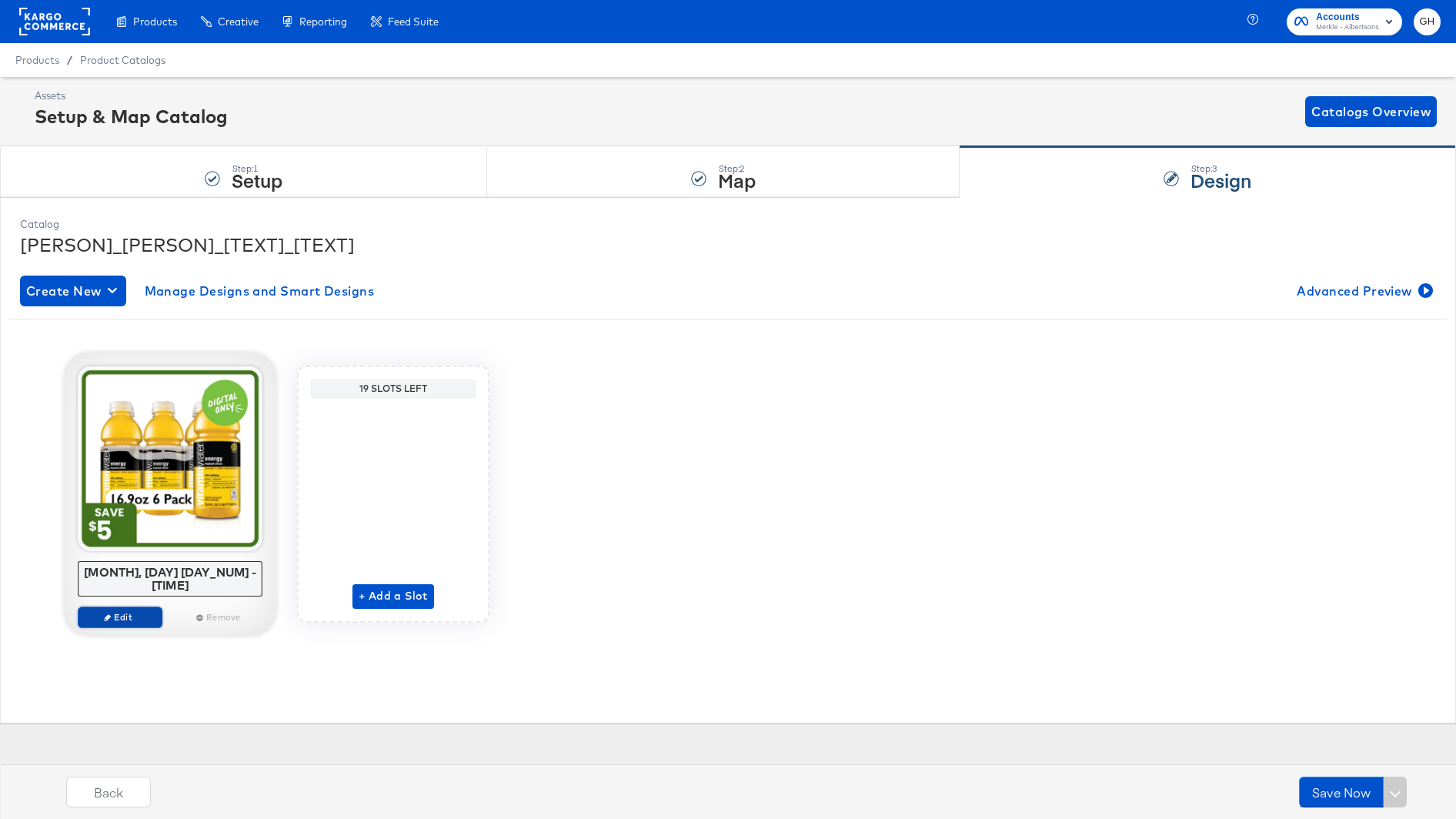 click on "Edit" at bounding box center (120, 617) 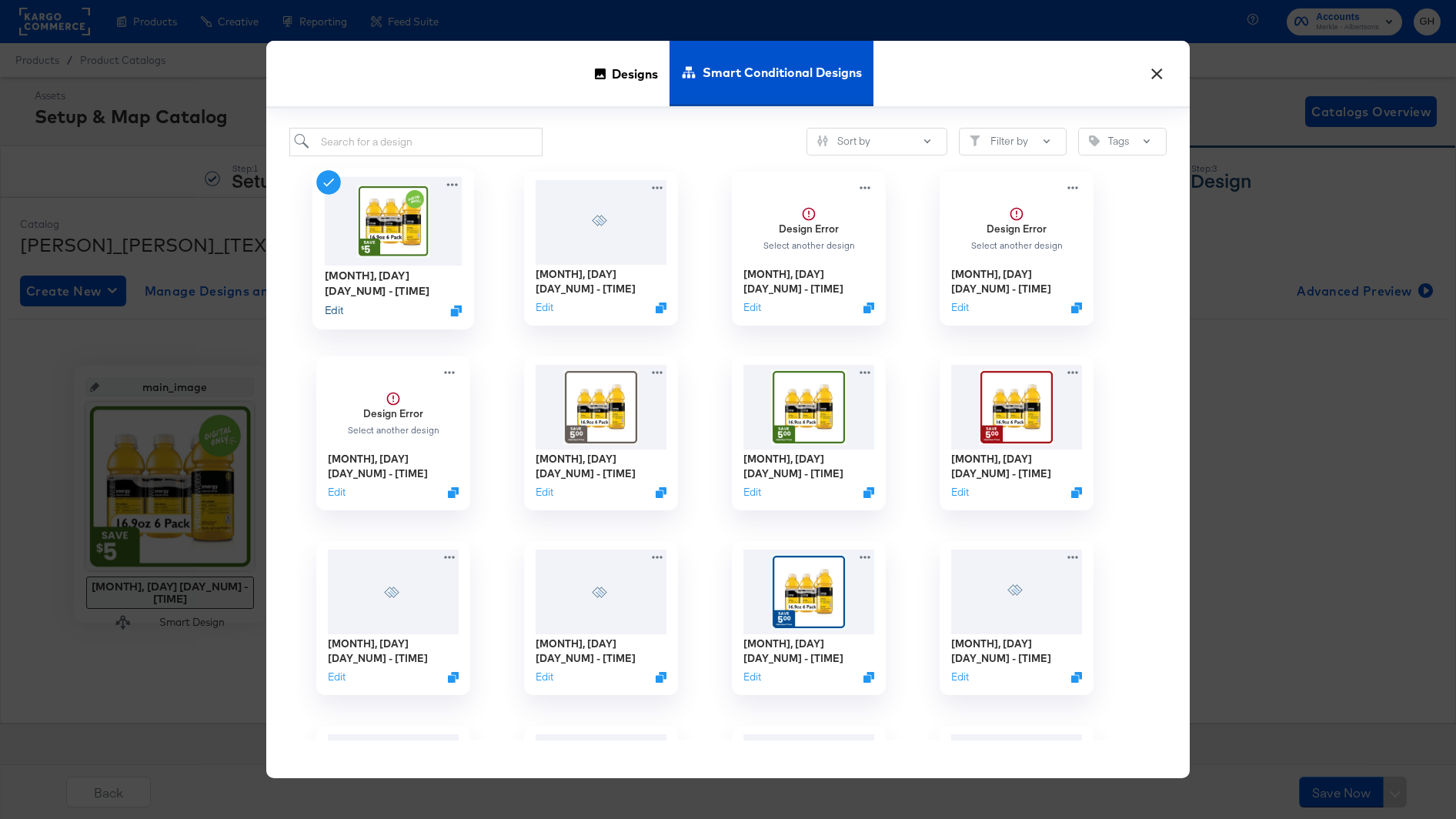 click on "Edit" at bounding box center (334, 309) 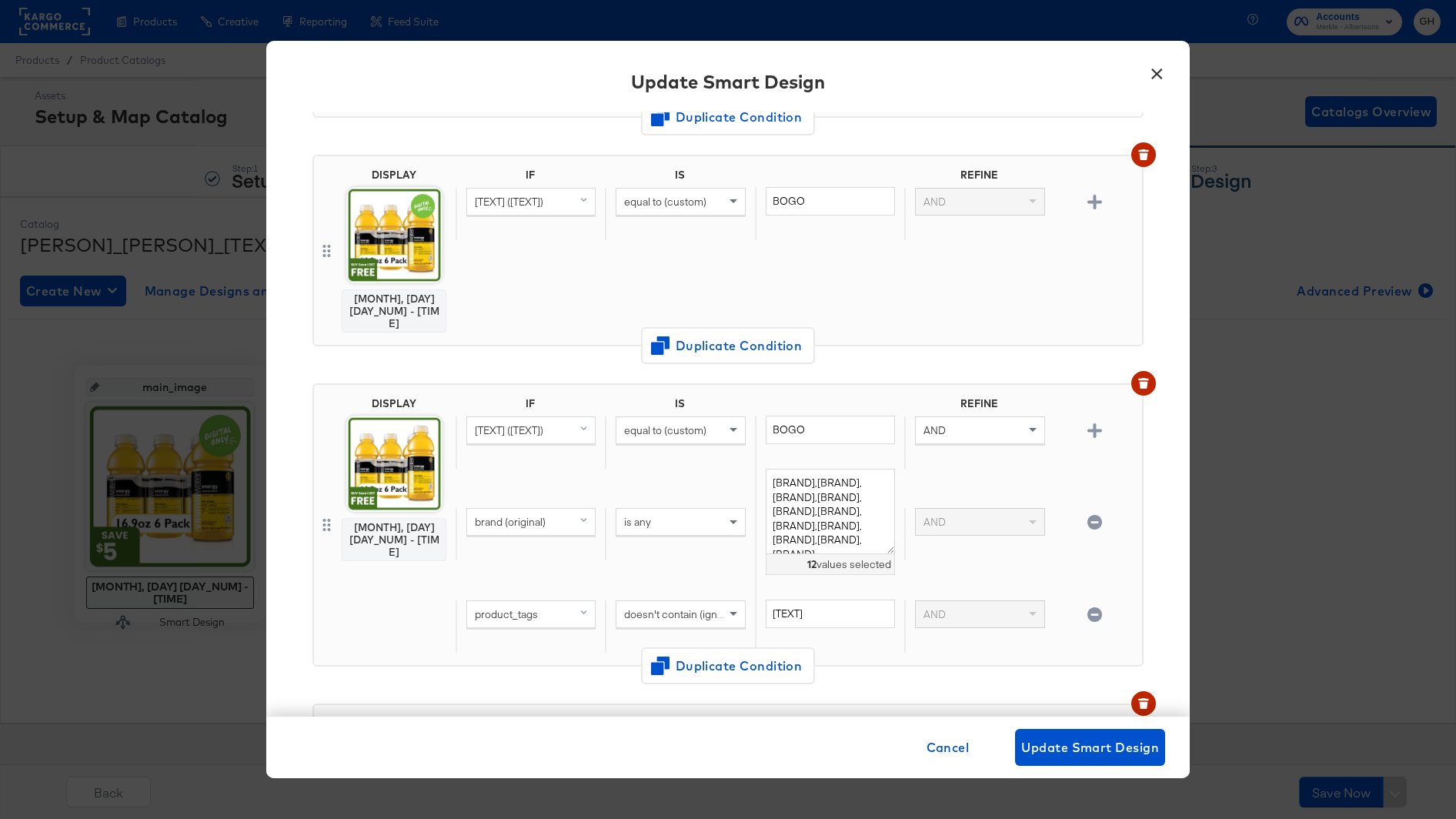 scroll, scrollTop: 0, scrollLeft: 0, axis: both 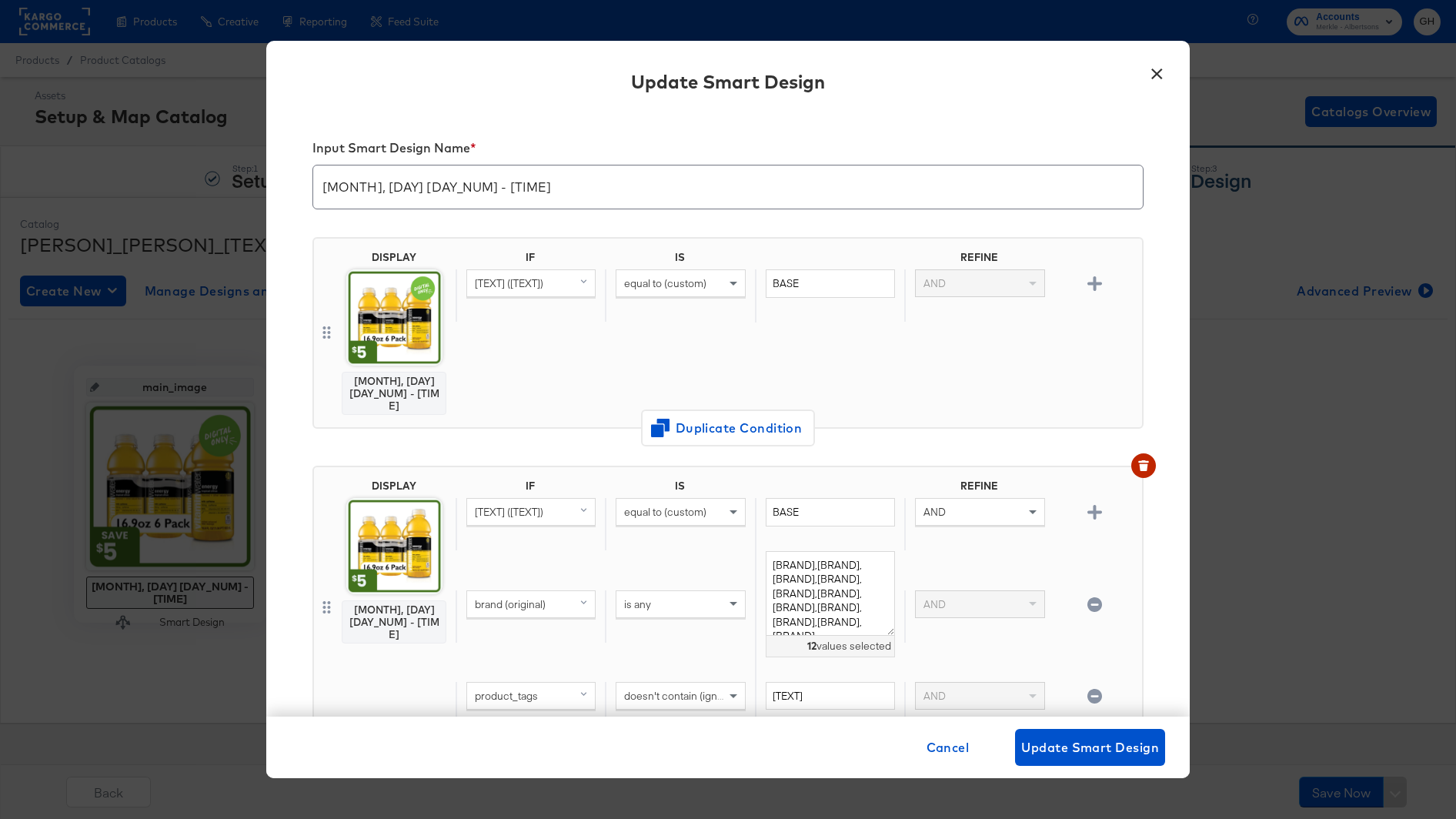 click on "×" at bounding box center [1157, 70] 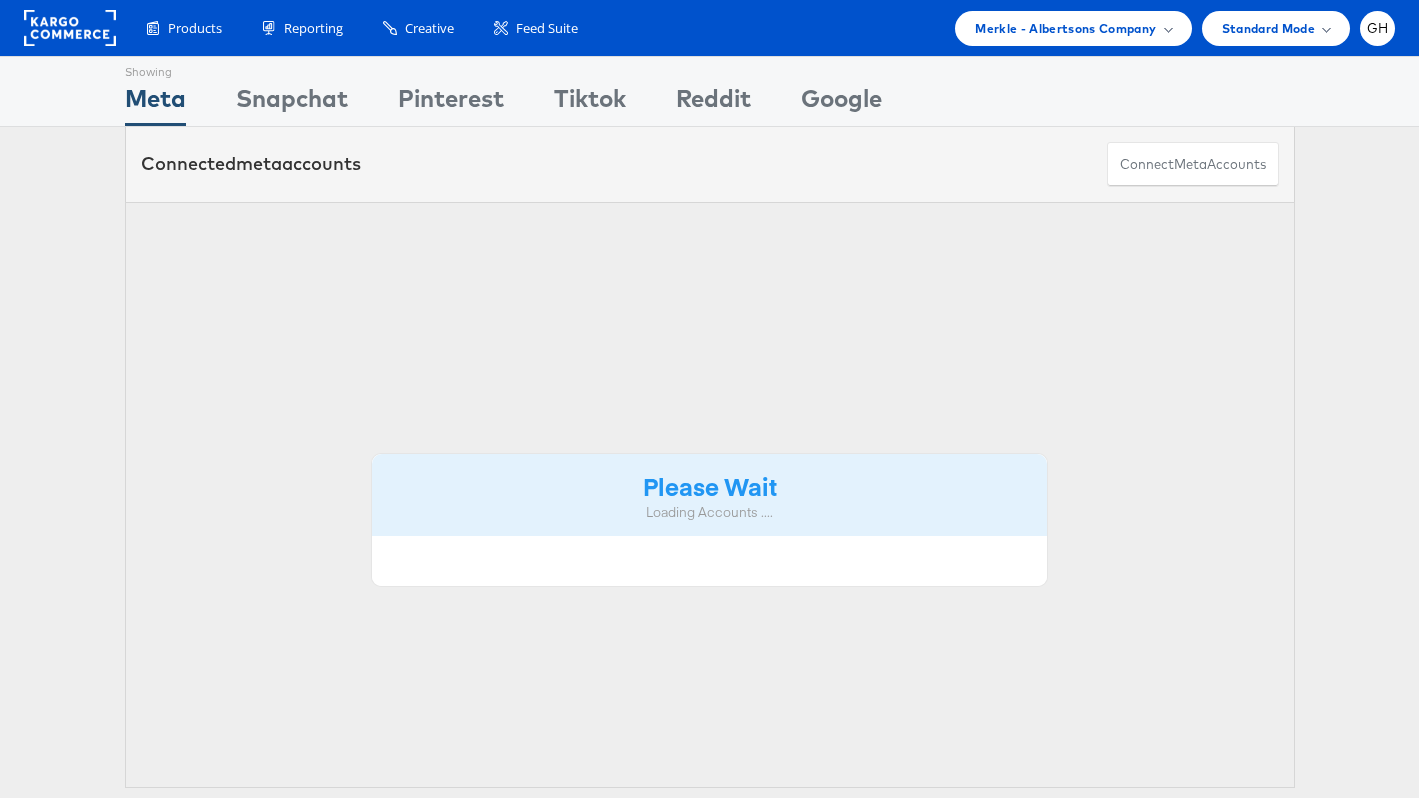 scroll, scrollTop: 0, scrollLeft: 0, axis: both 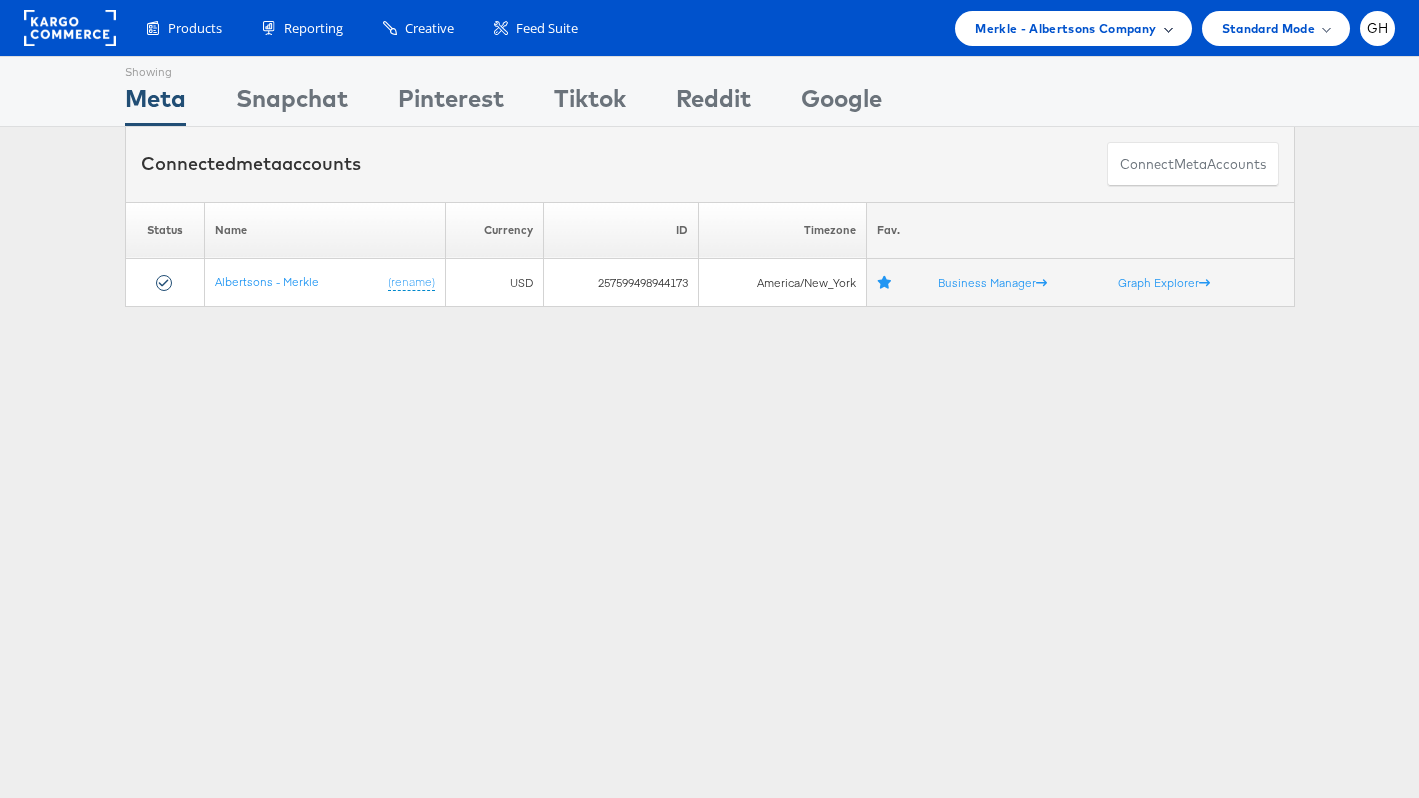 click on "Merkle - Albertsons Company" at bounding box center [1073, 28] 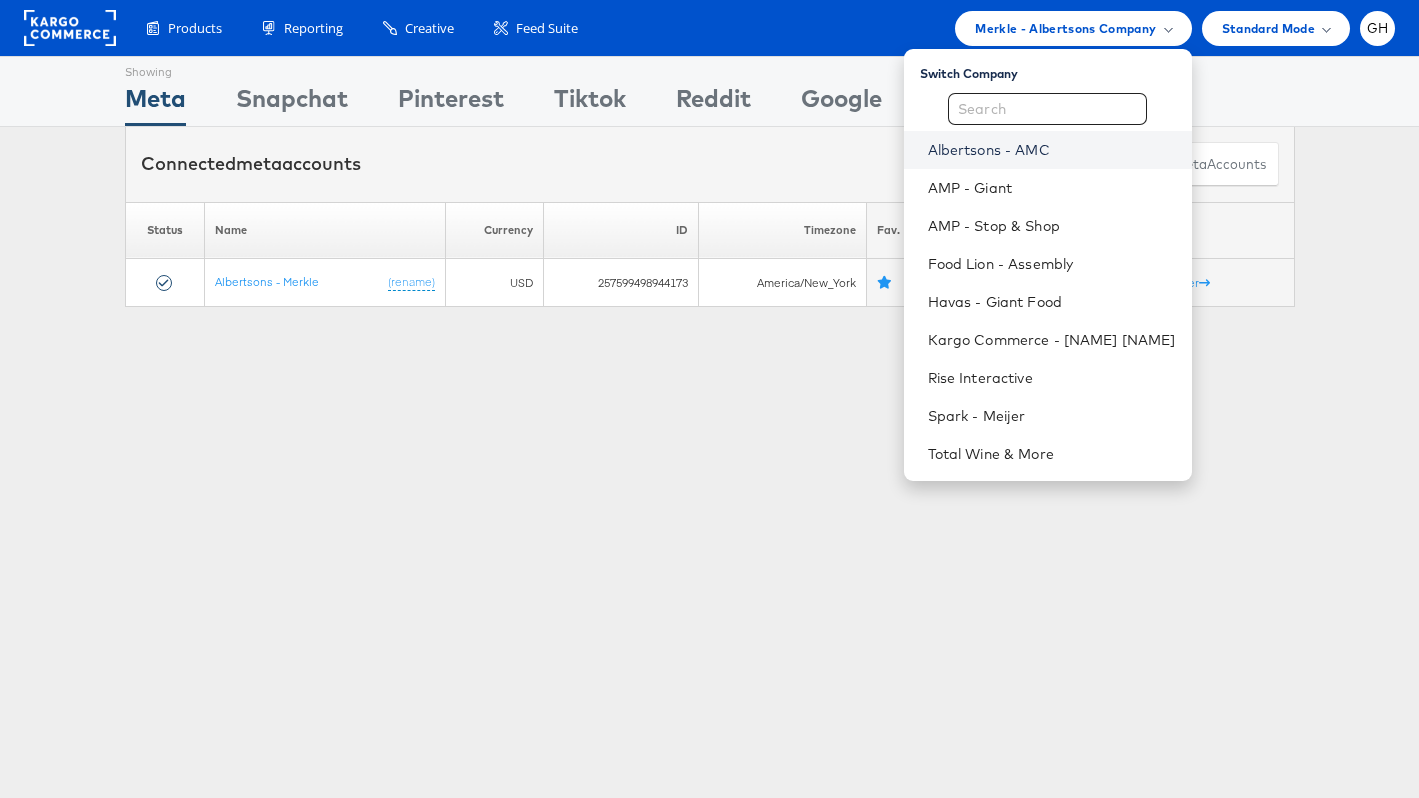click on "Albertsons - AMC" at bounding box center [1052, 150] 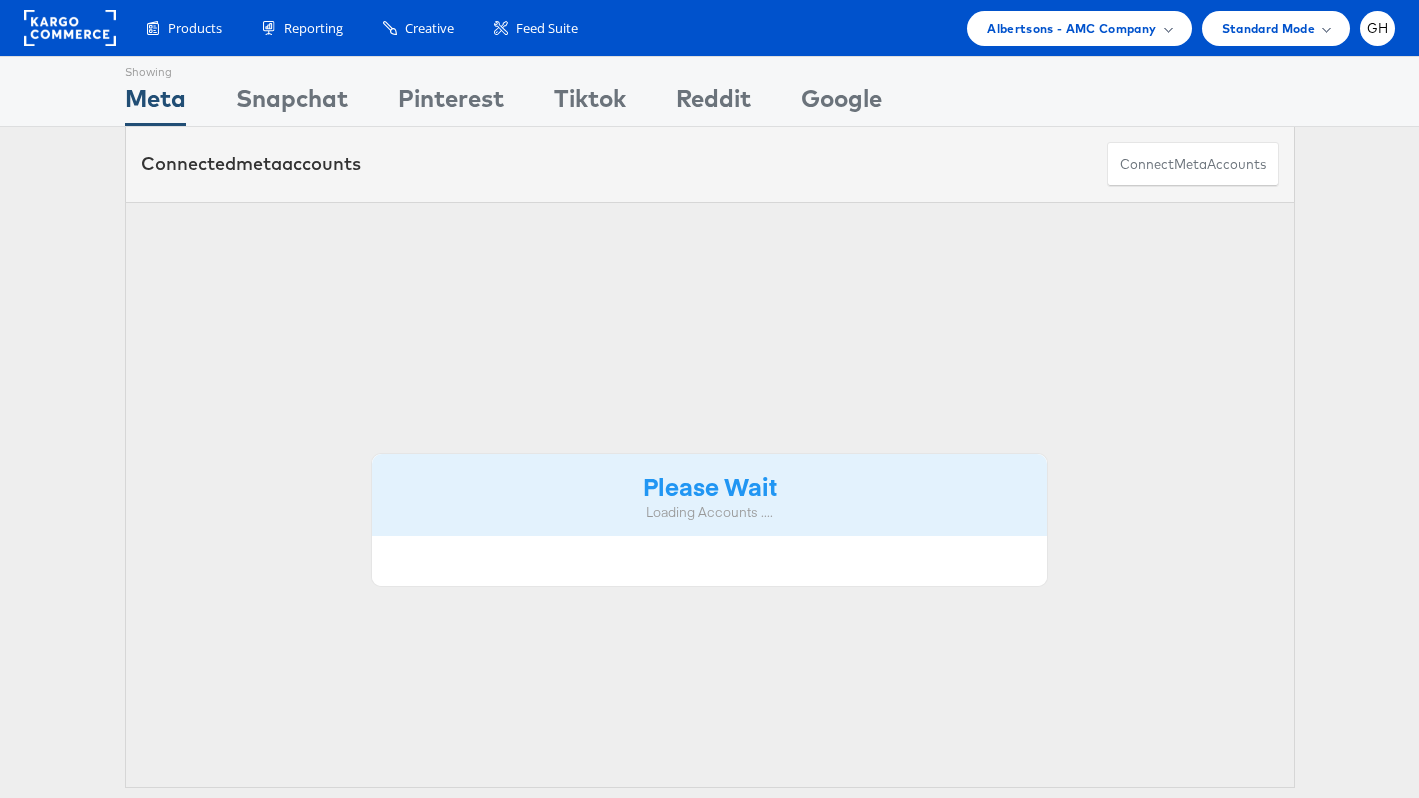 scroll, scrollTop: 0, scrollLeft: 0, axis: both 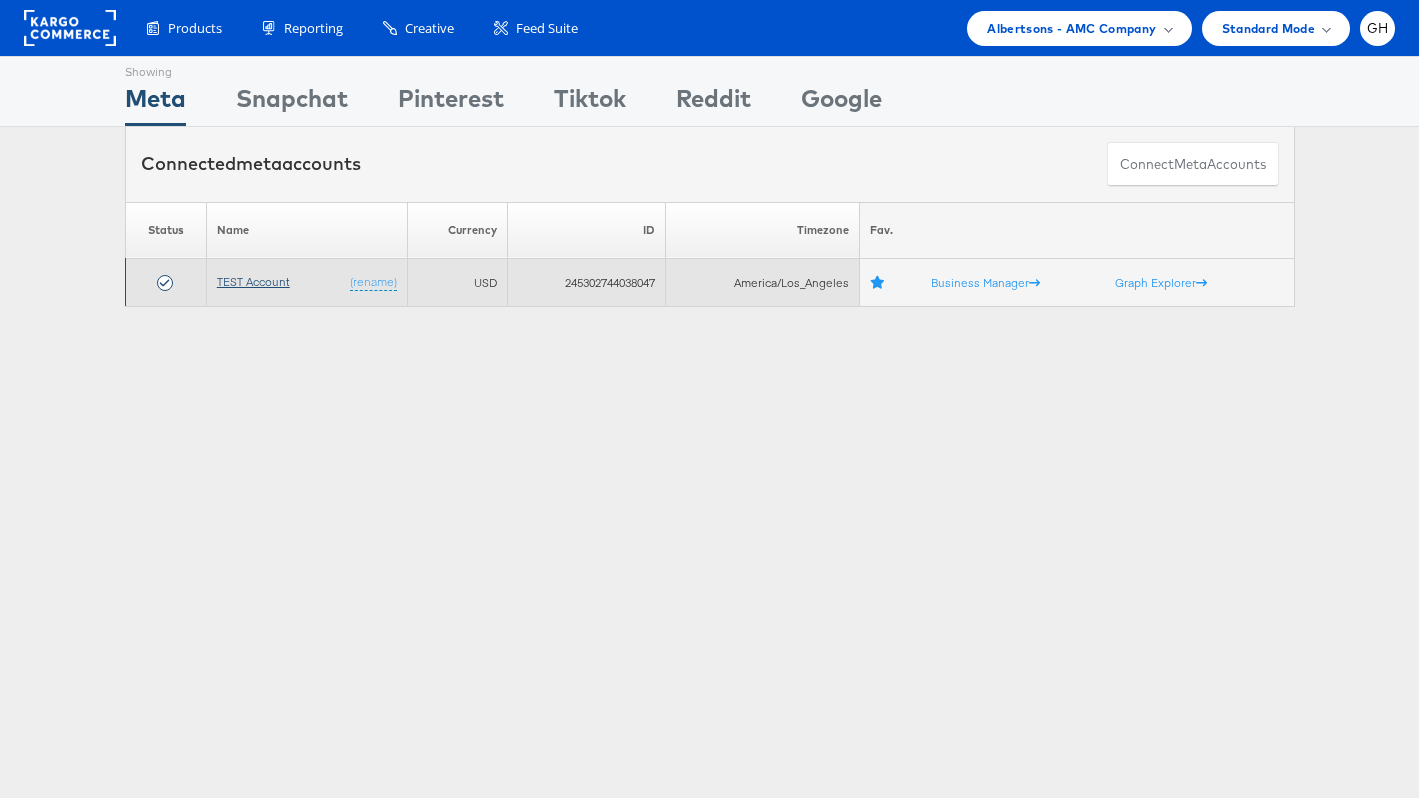 click on "TEST Account" at bounding box center [253, 281] 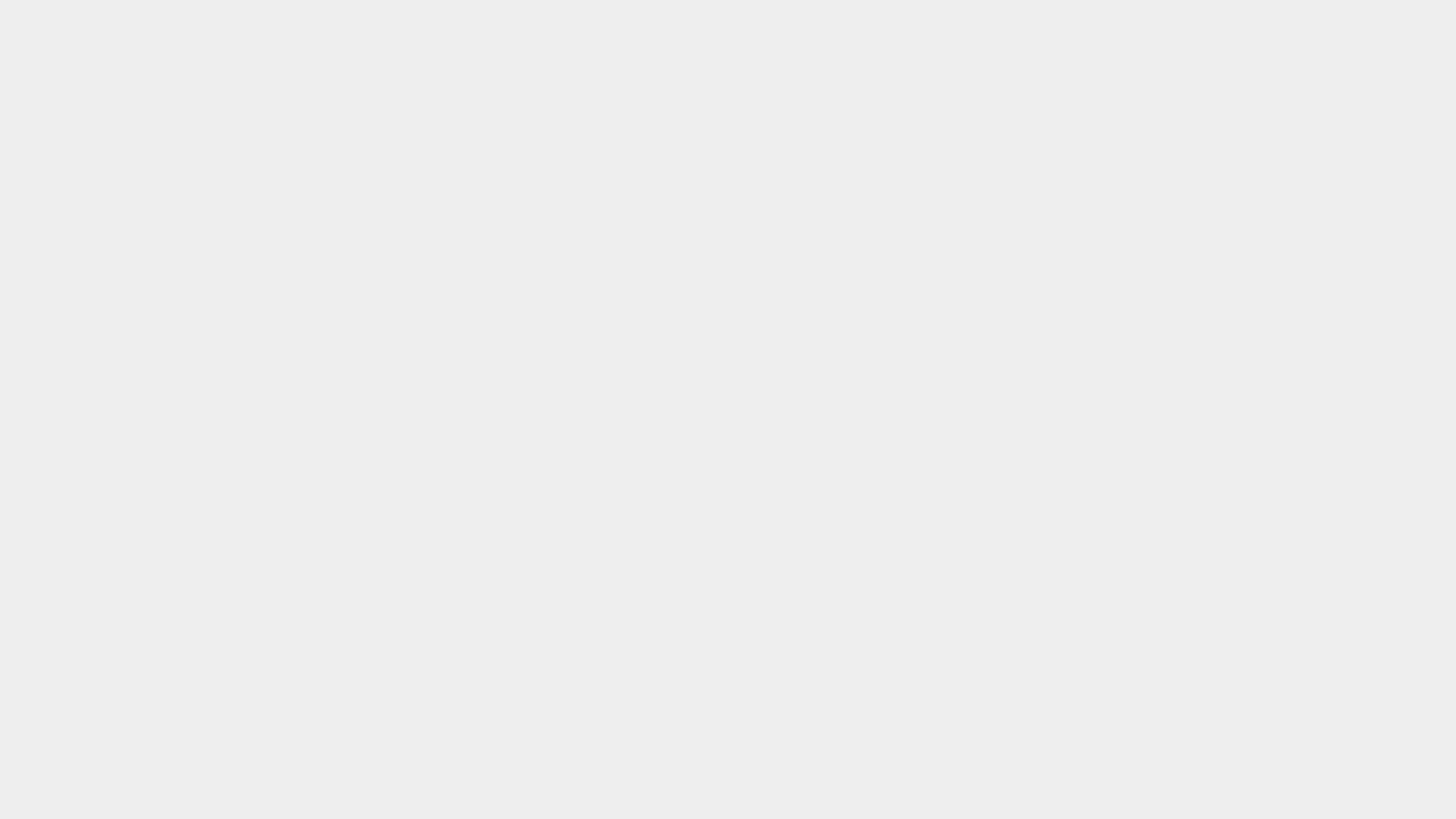 scroll, scrollTop: 0, scrollLeft: 0, axis: both 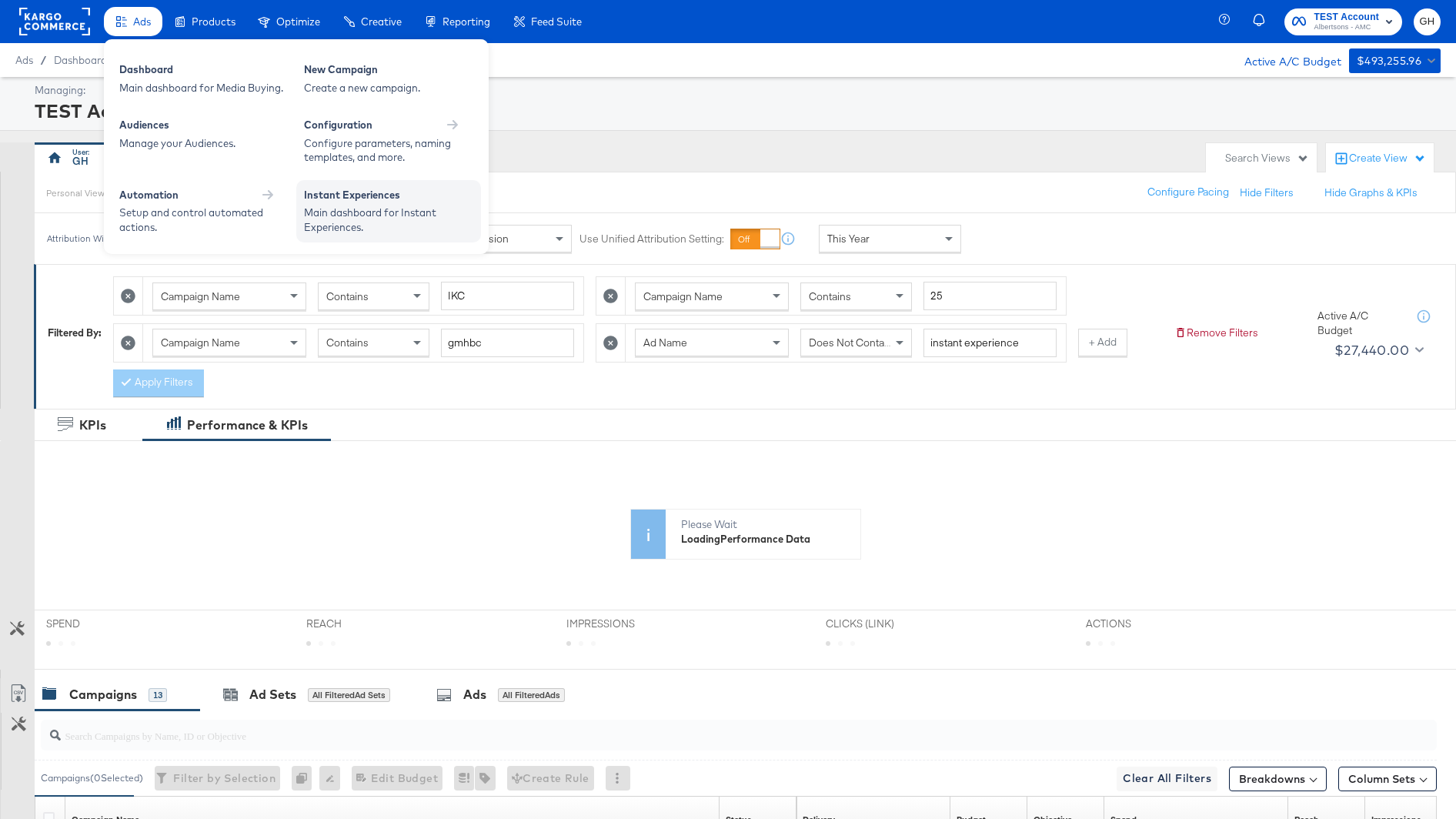 click on "Instant Experiences Main dashboard for Instant Experiences." at bounding box center [389, 211] 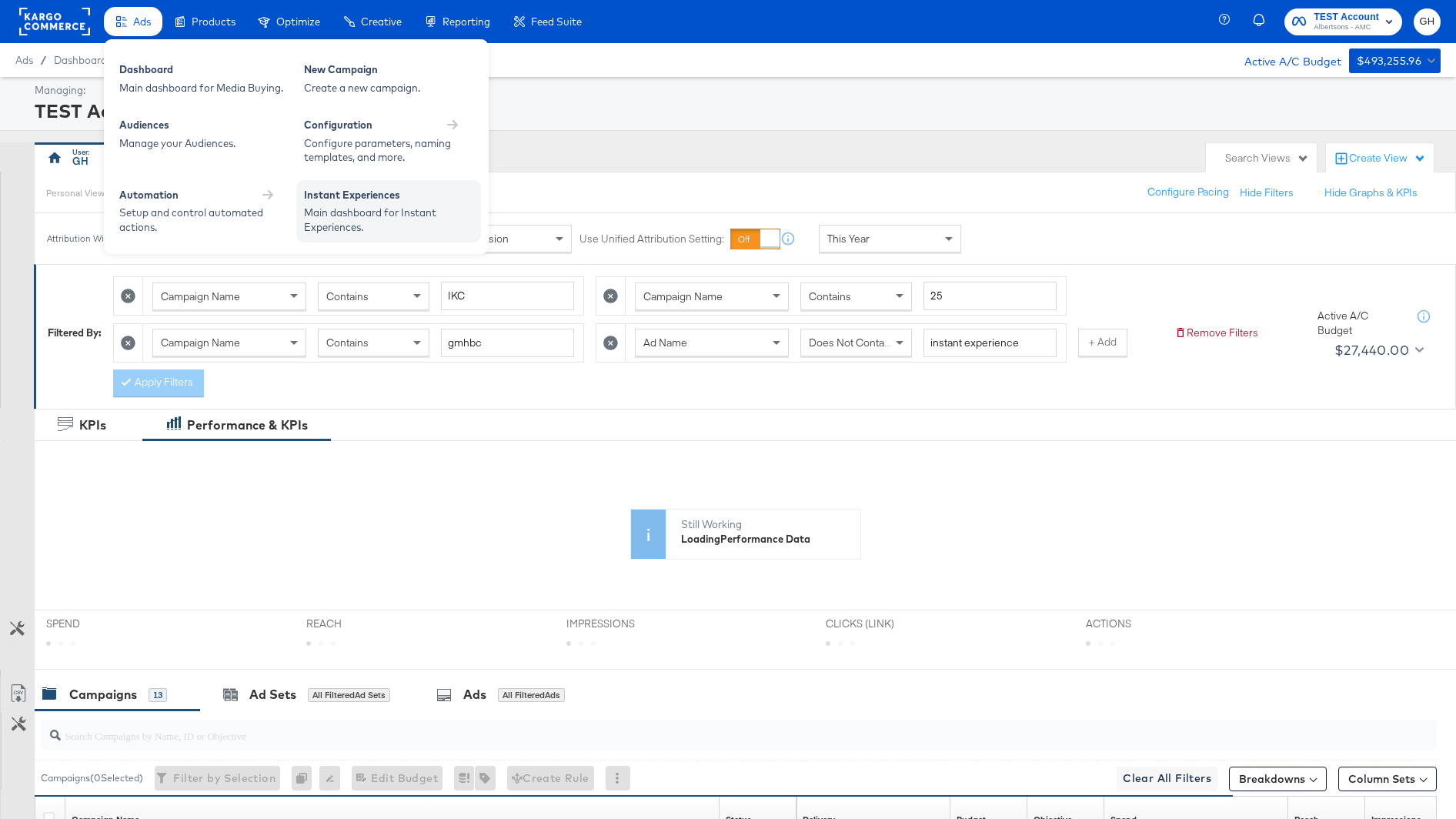 click on "Main dashboard for Instant Experiences." at bounding box center [389, 219] 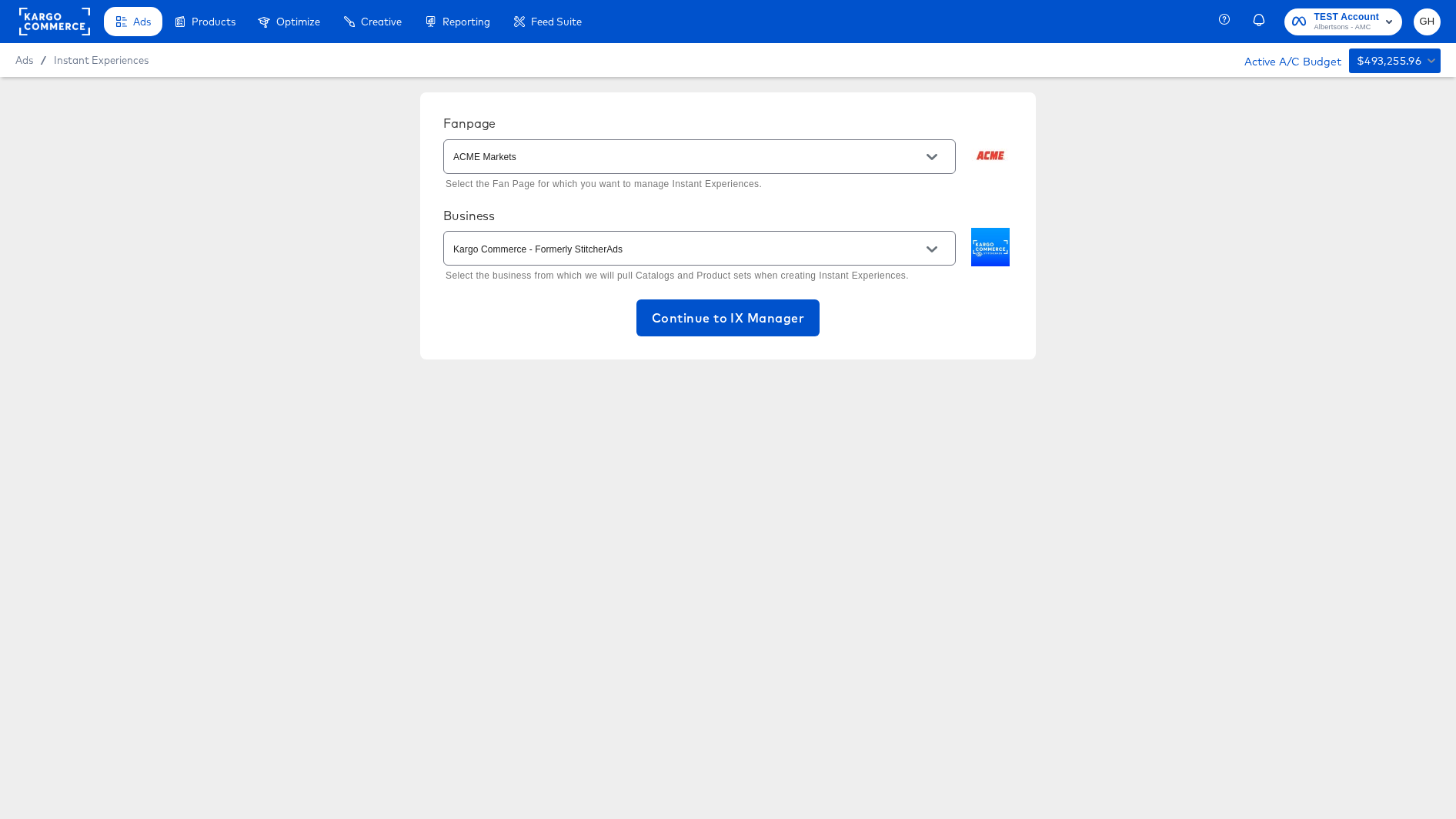click on "ACME Markets" at bounding box center [687, 157] 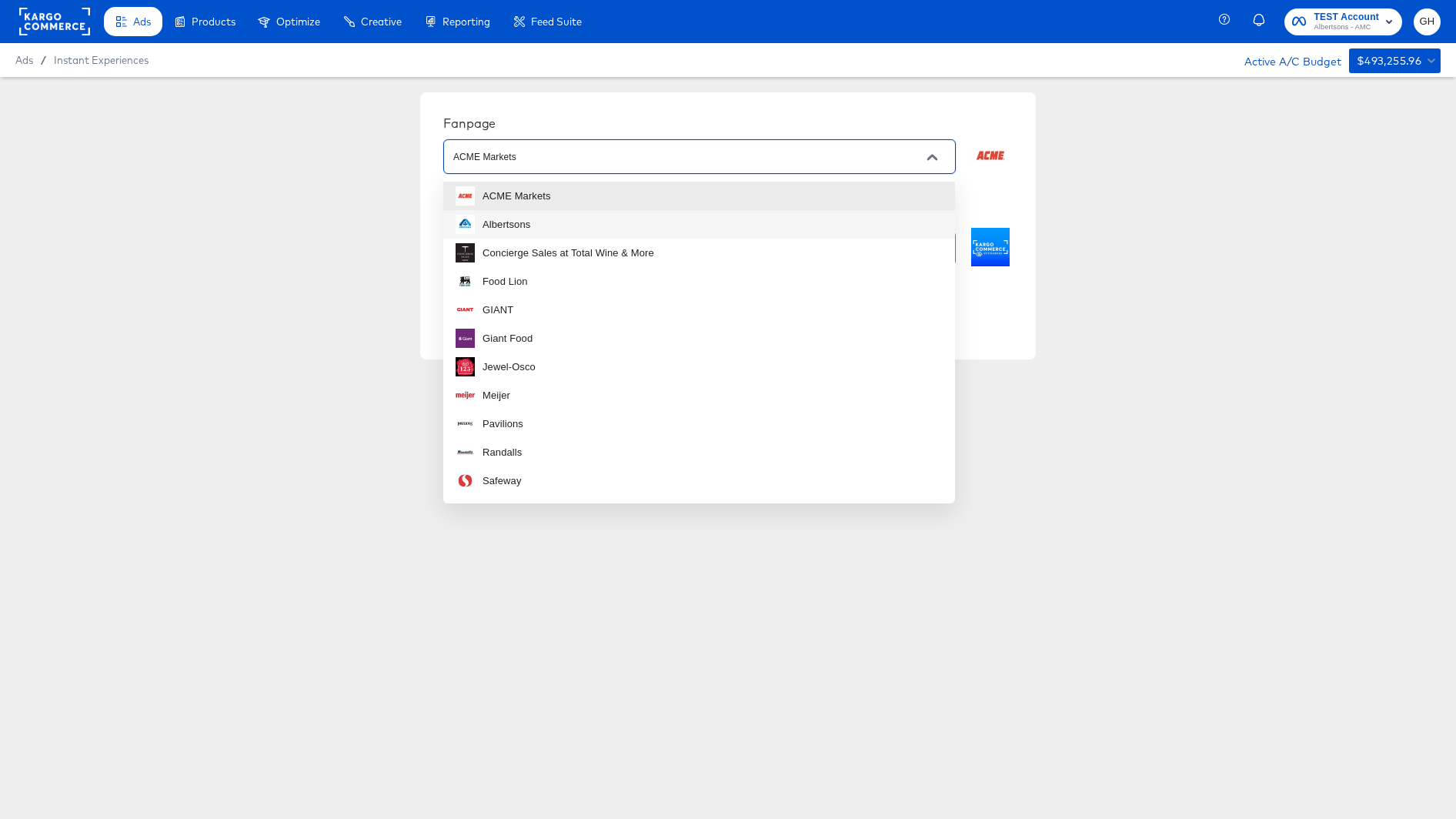 click on "Albertsons" at bounding box center (699, 224) 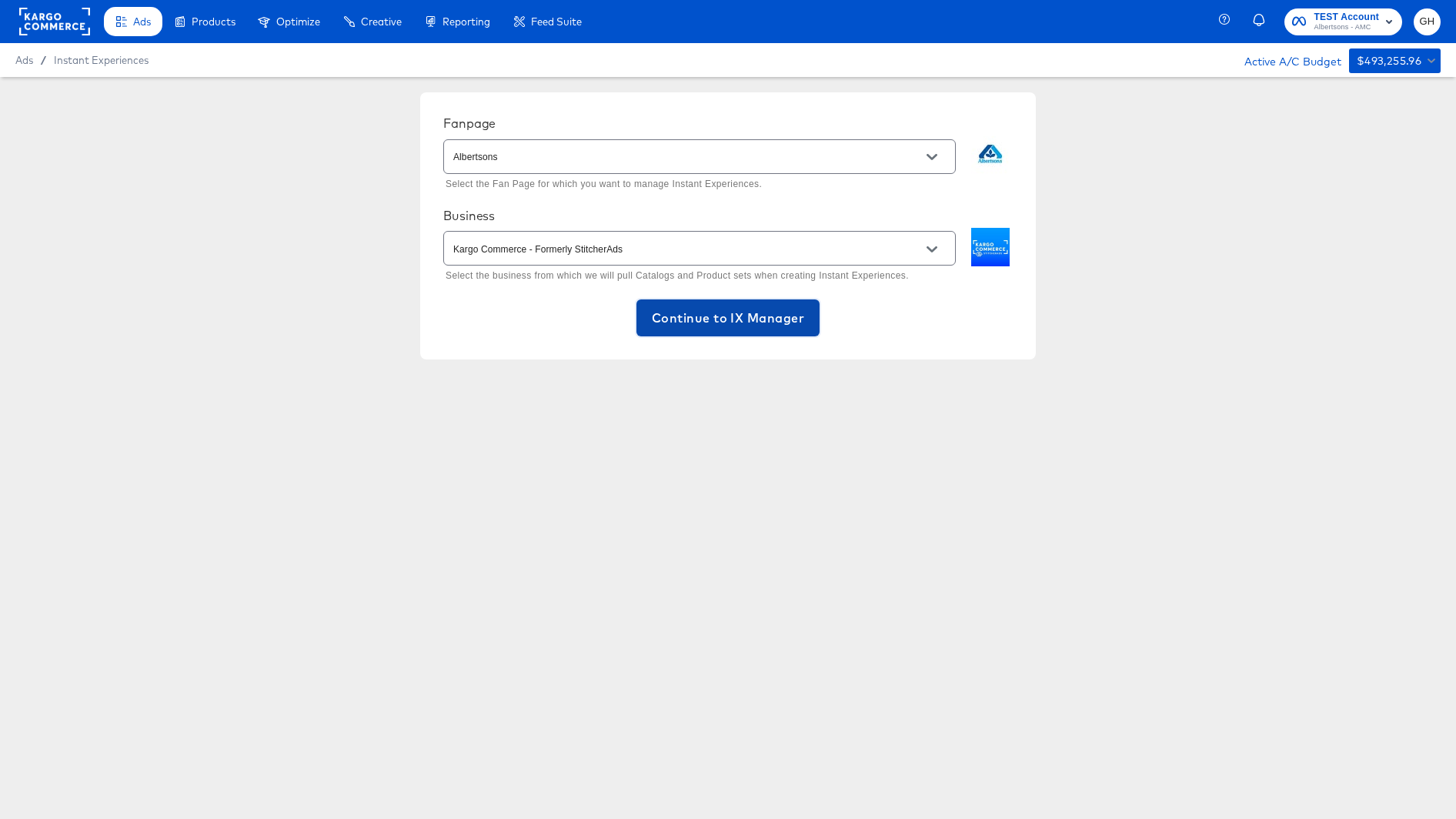 click on "Continue to IX Manager" at bounding box center [728, 318] 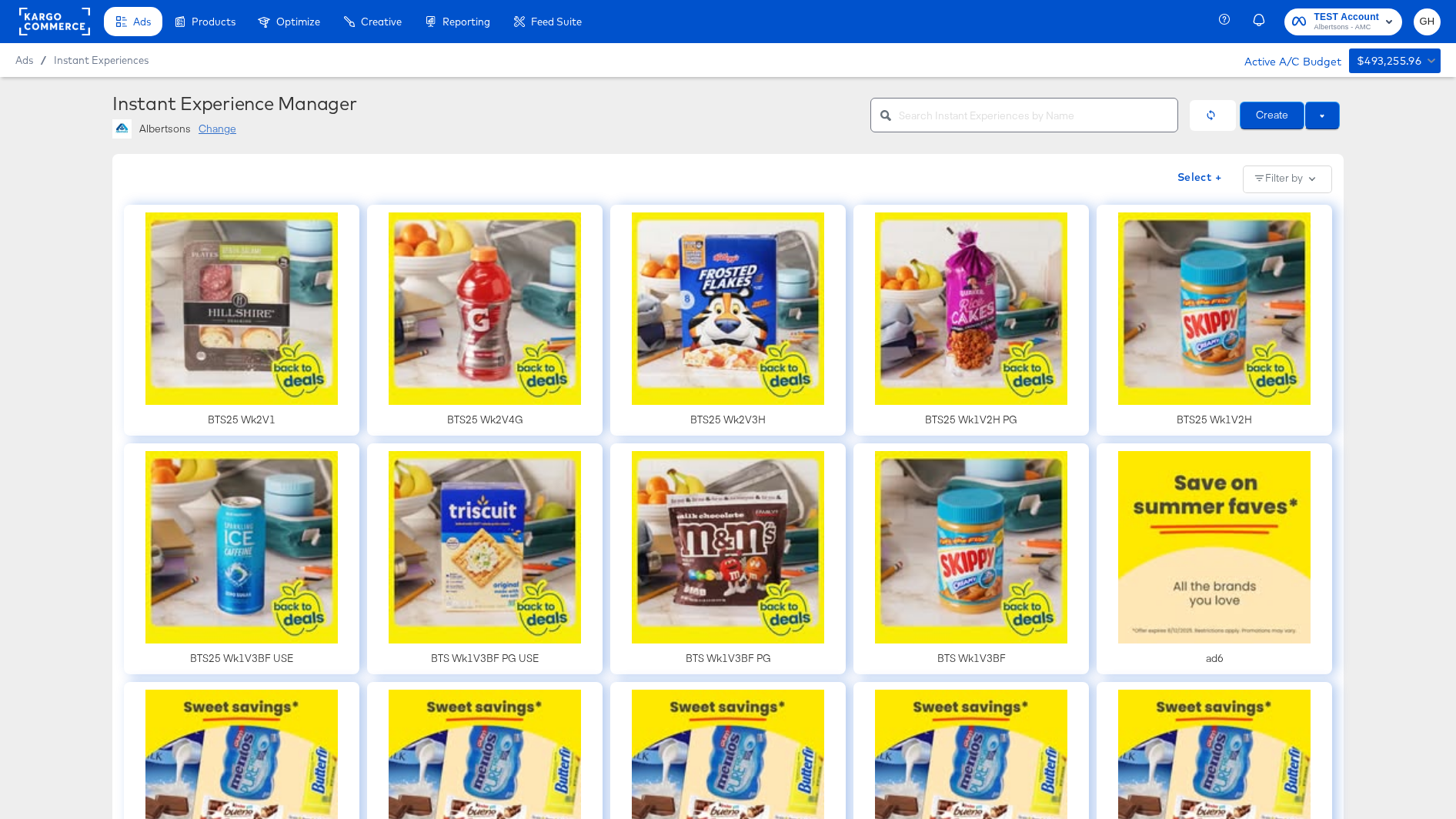 click on "Change" at bounding box center [217, 129] 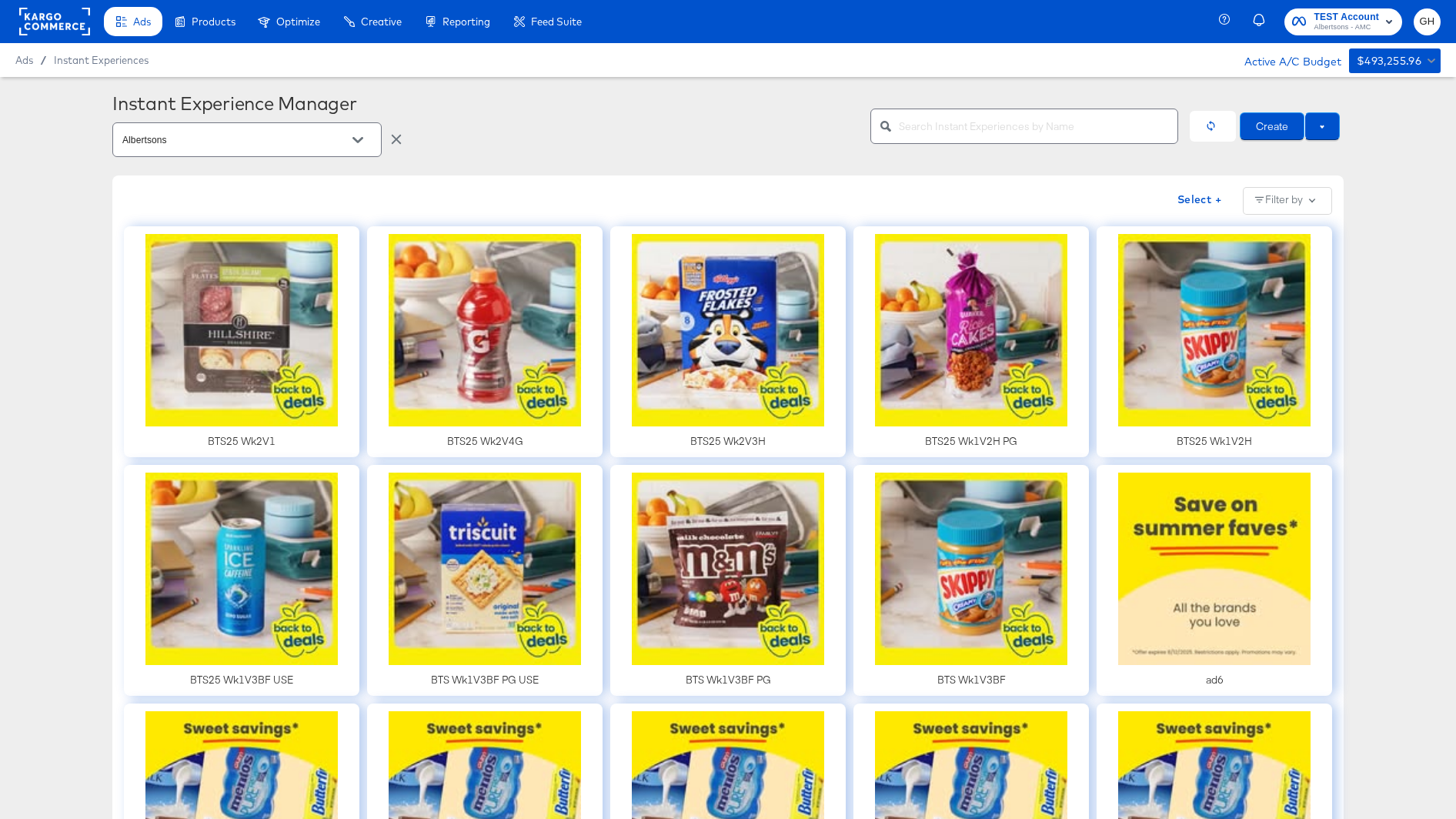 click on "Albertsons" at bounding box center [247, 139] 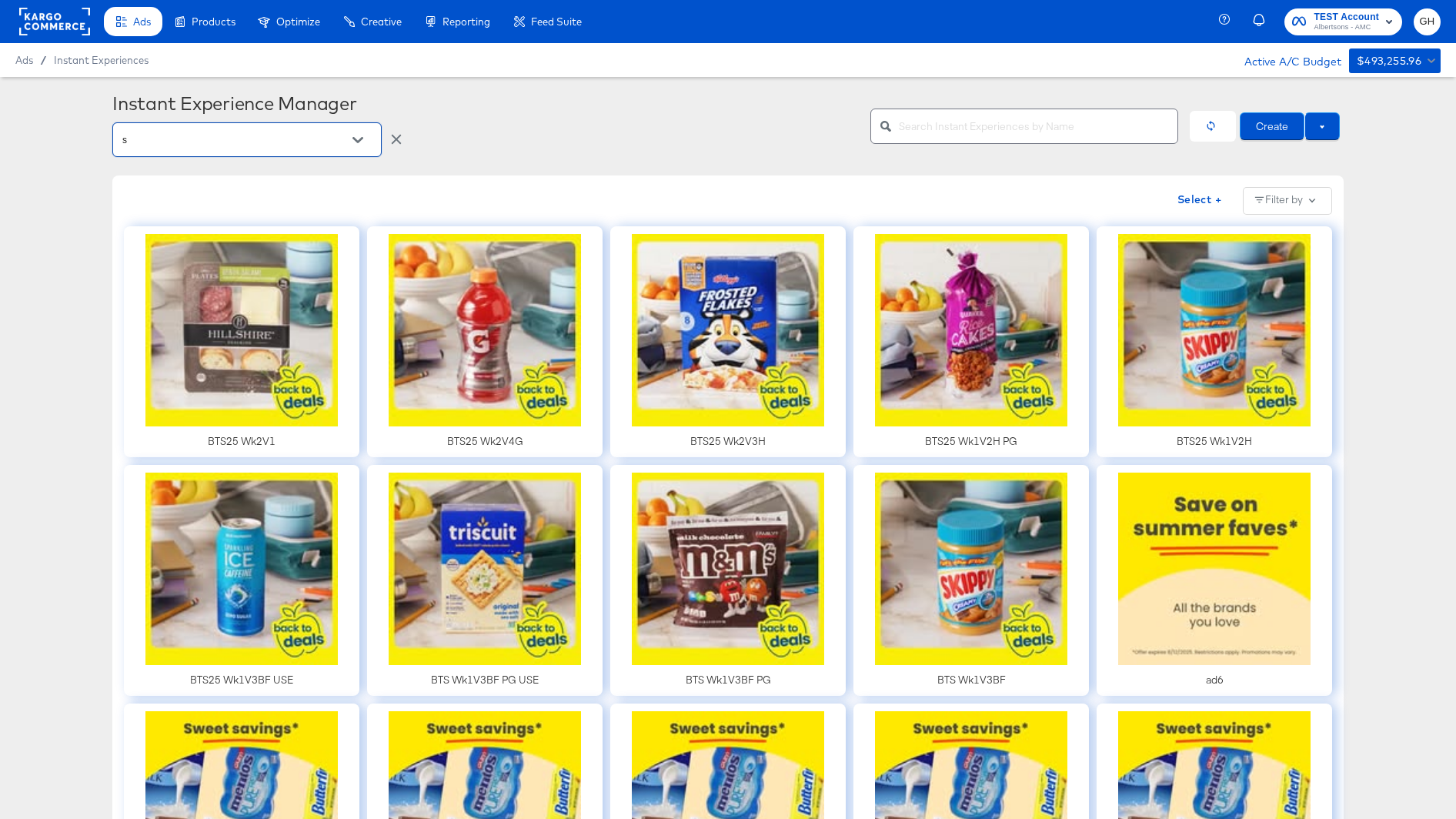 type on "sa" 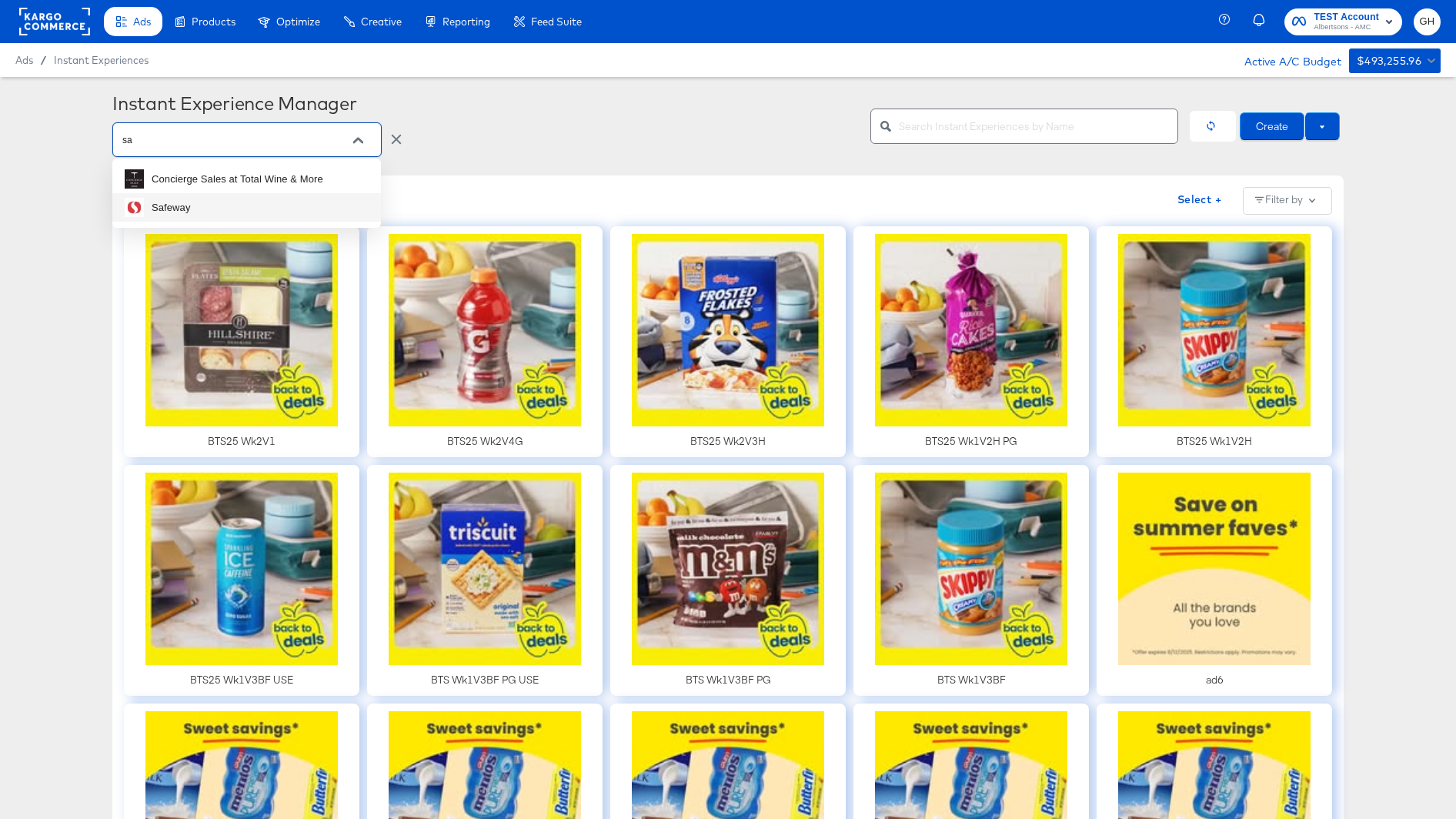 click on "Safeway" at bounding box center (246, 207) 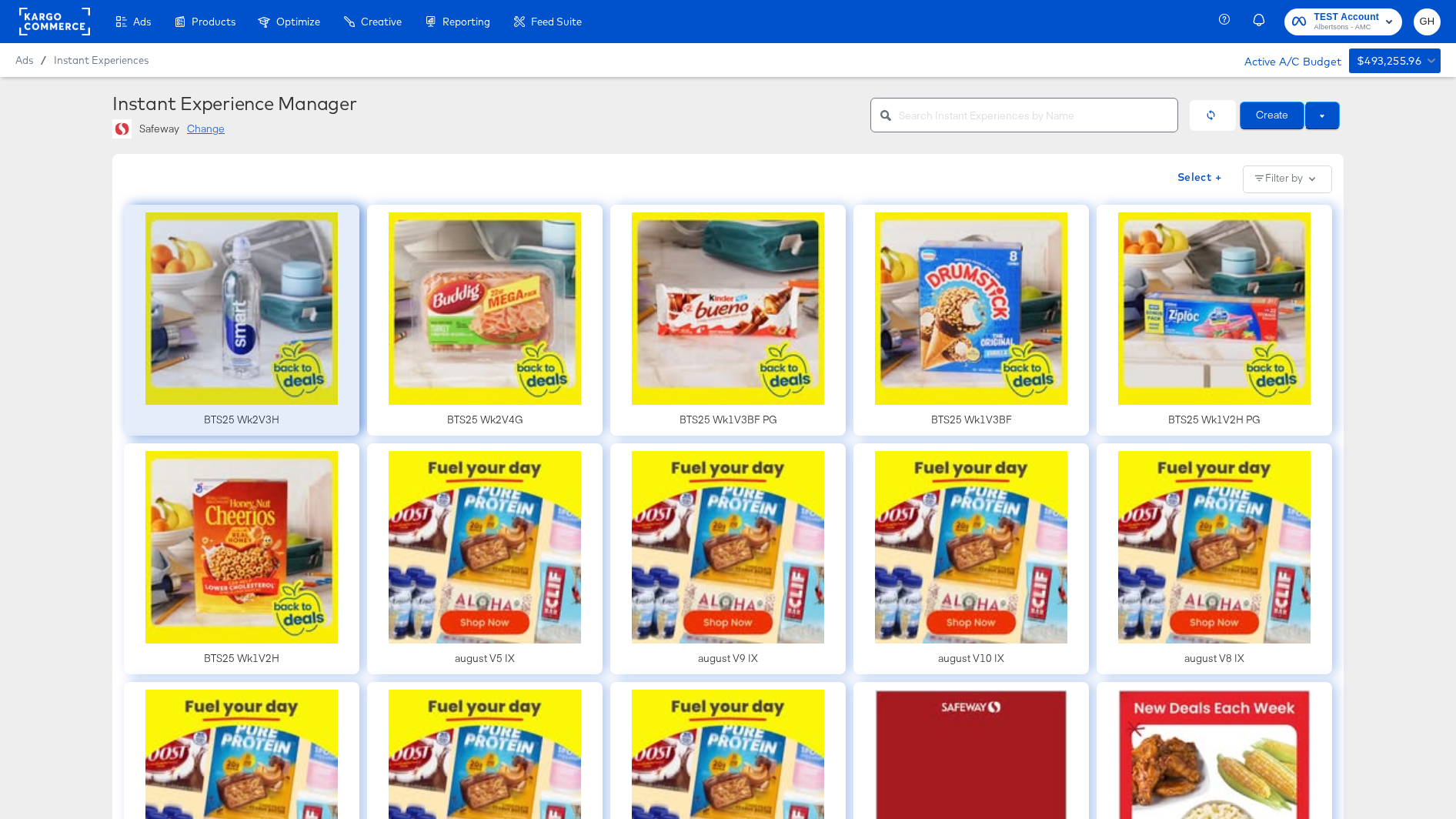 scroll, scrollTop: 0, scrollLeft: 0, axis: both 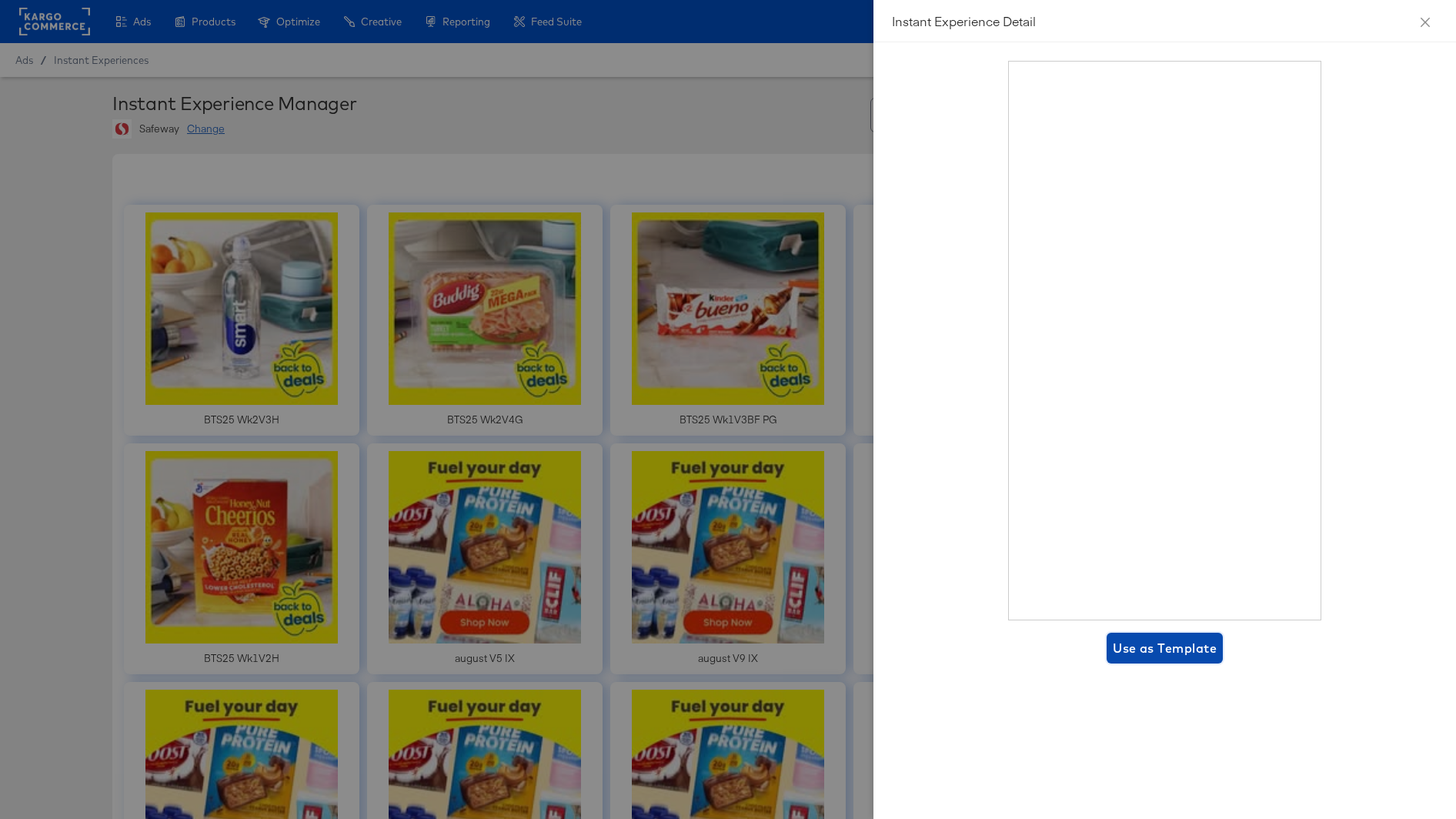 click on "Use as Template" at bounding box center (1164, 648) 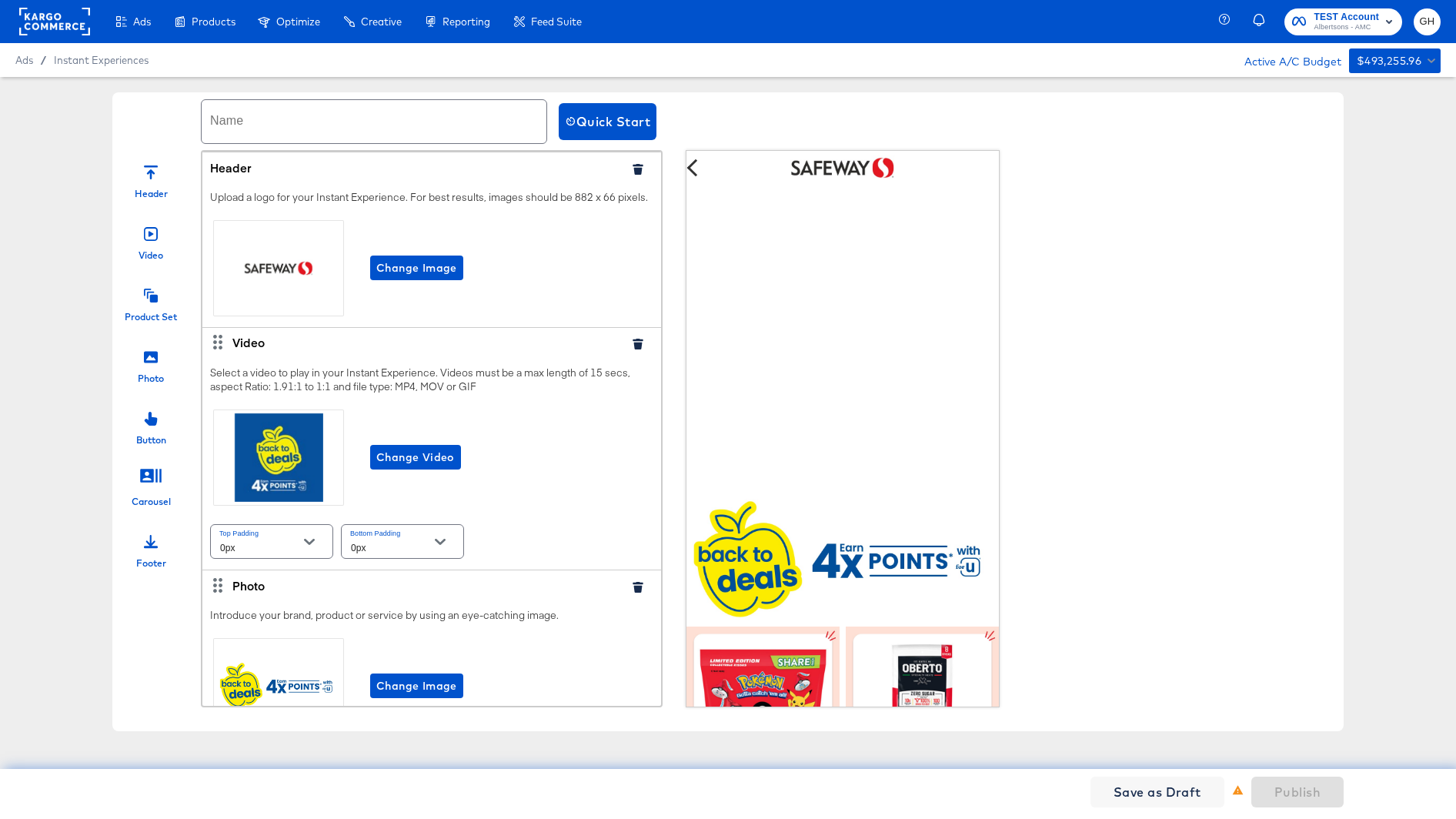 click at bounding box center [374, 122] 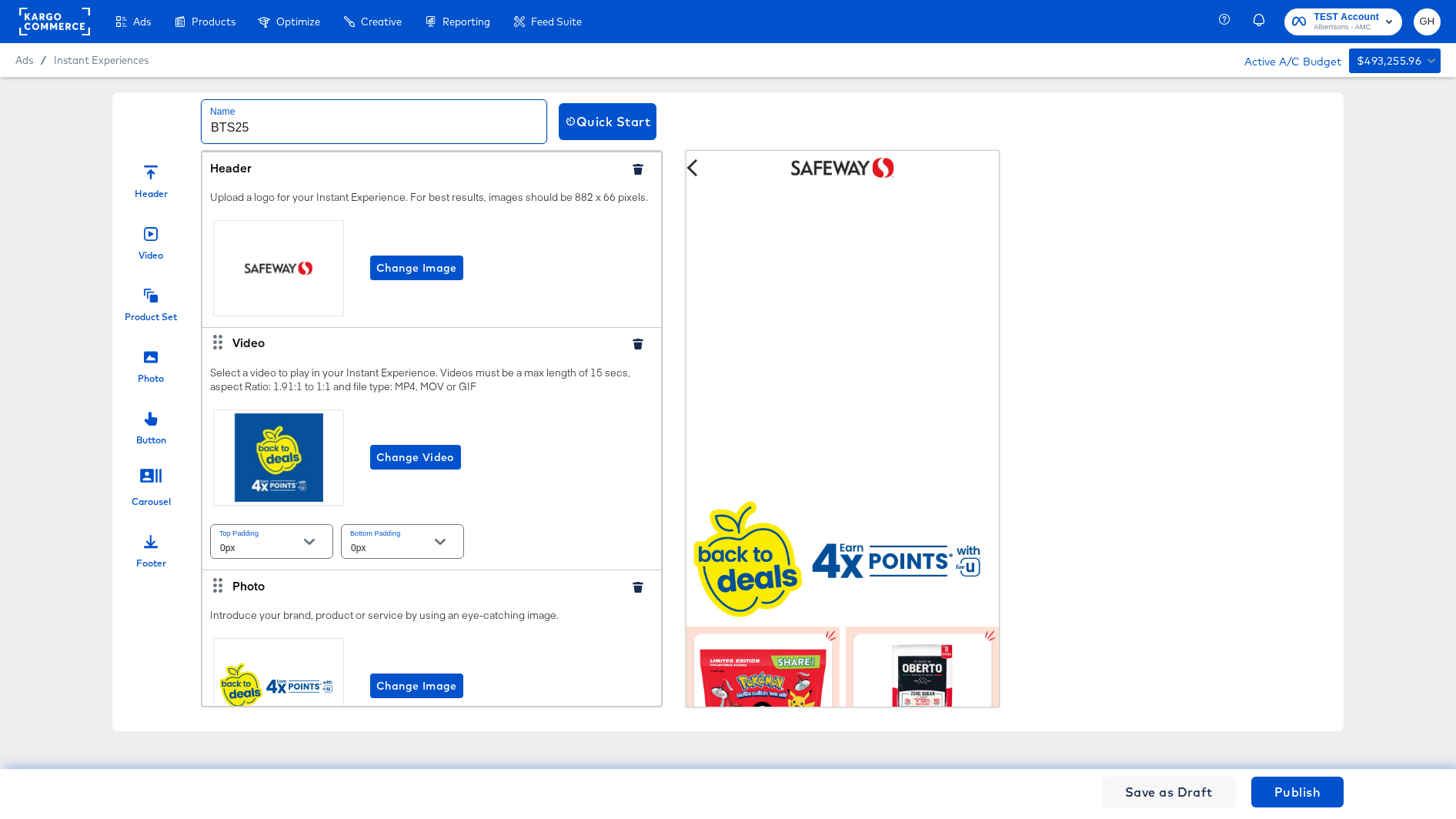 paste on "Wk2V1" 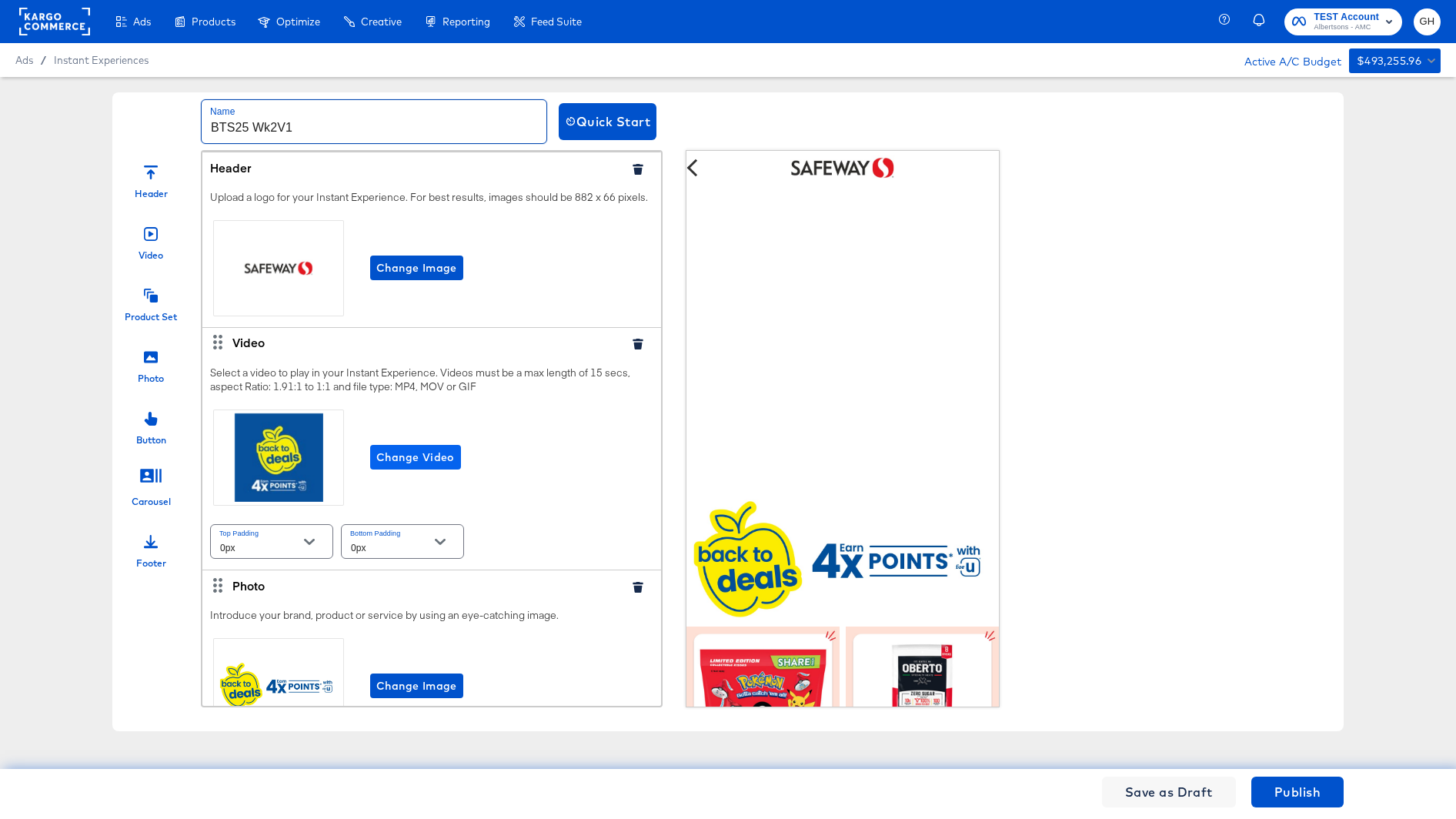 type on "BTS25 Wk2V1" 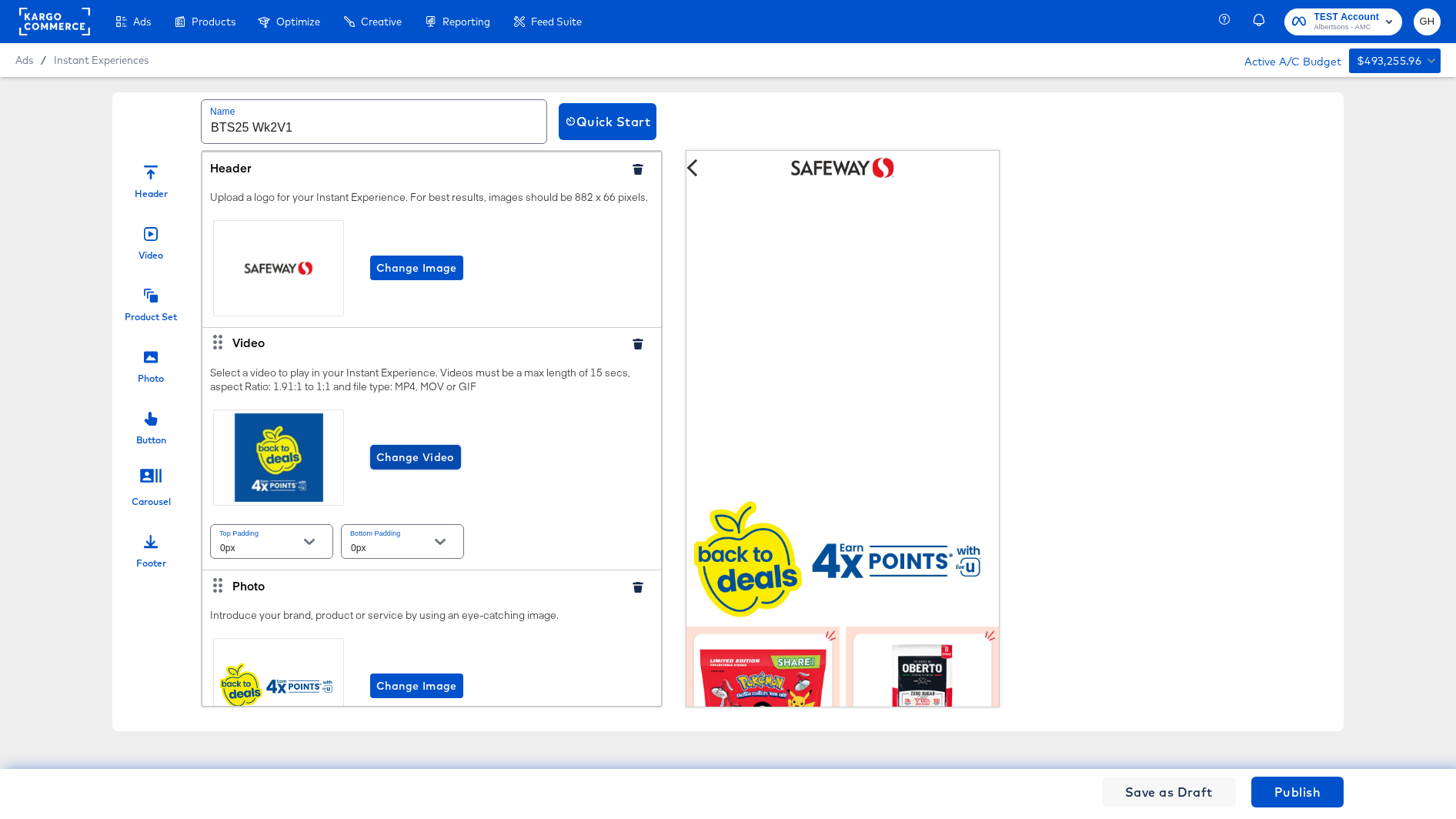 click on "Change Video" at bounding box center (416, 457) 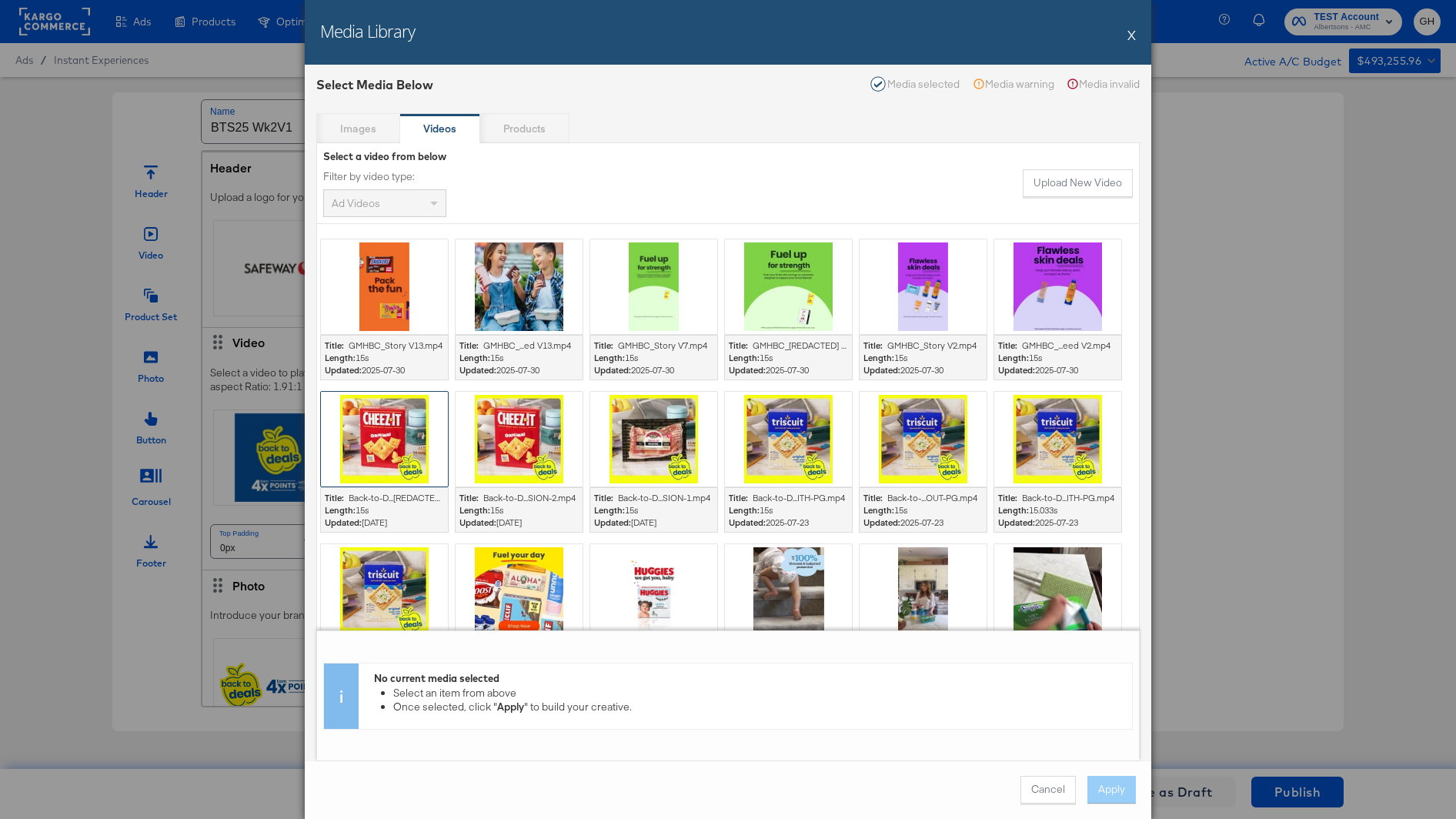click at bounding box center (384, 439) 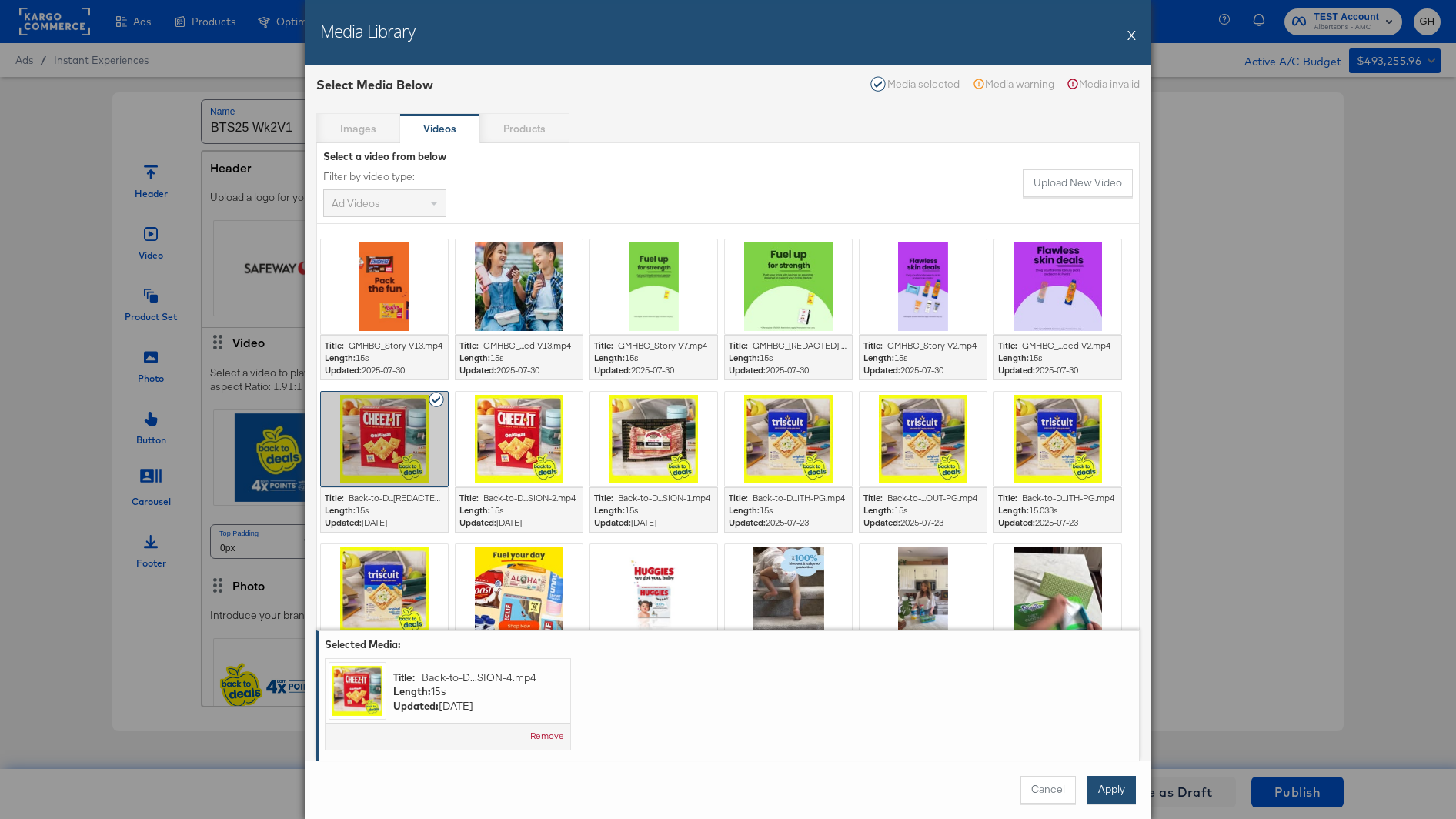 click on "Apply" at bounding box center (1111, 790) 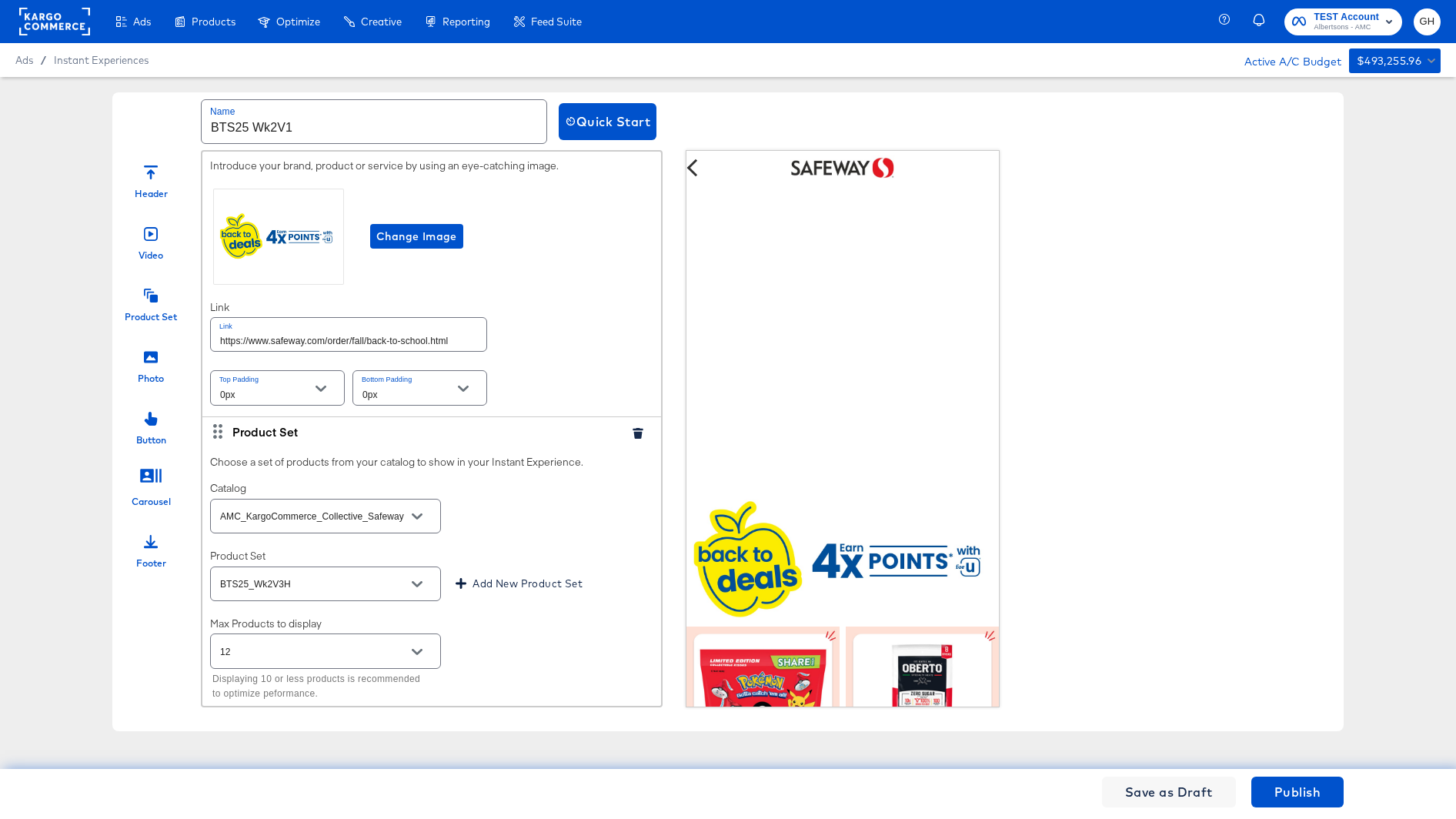 scroll, scrollTop: 483, scrollLeft: 0, axis: vertical 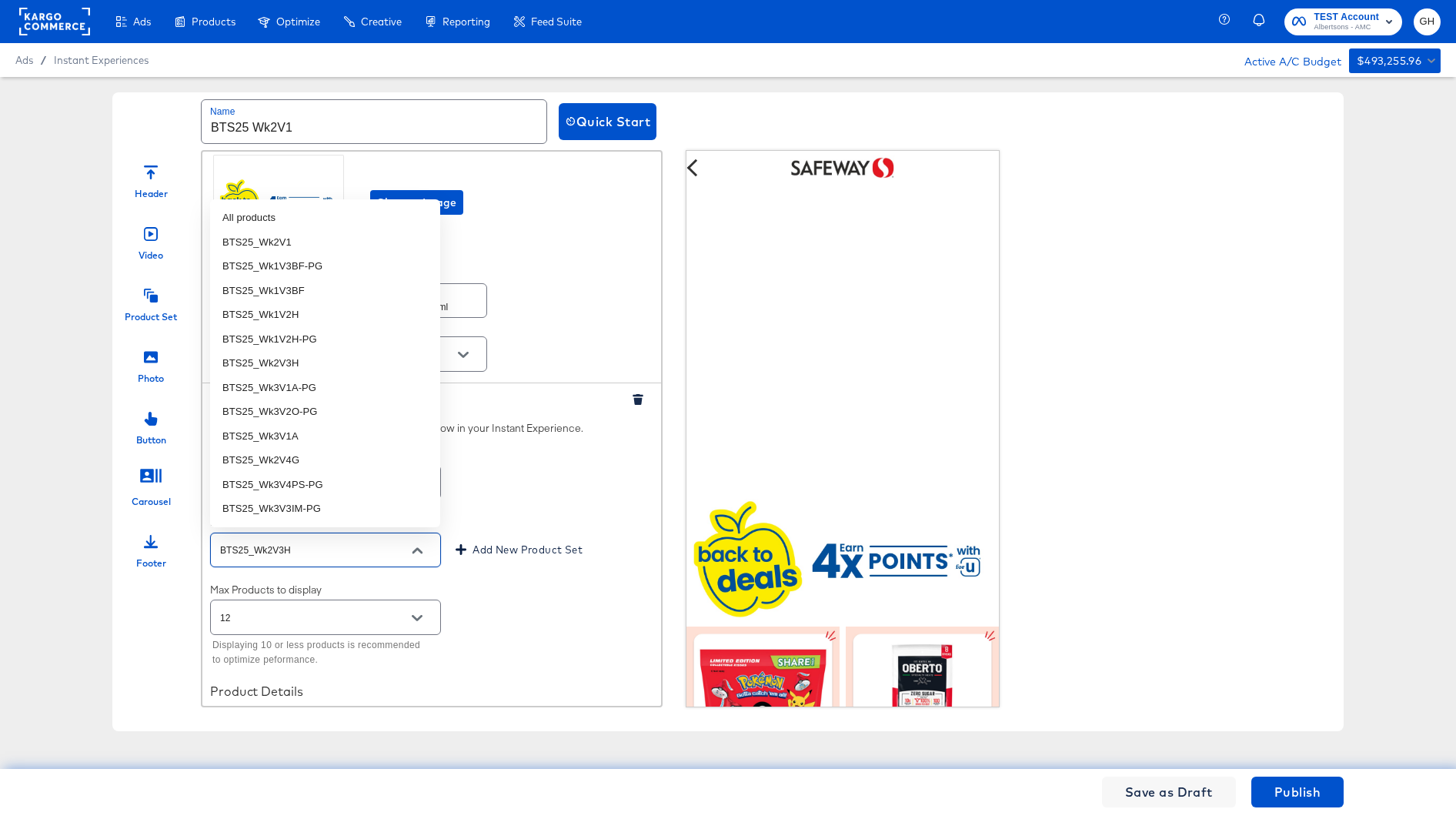click on "BTS25_Wk2V3H" at bounding box center (313, 550) 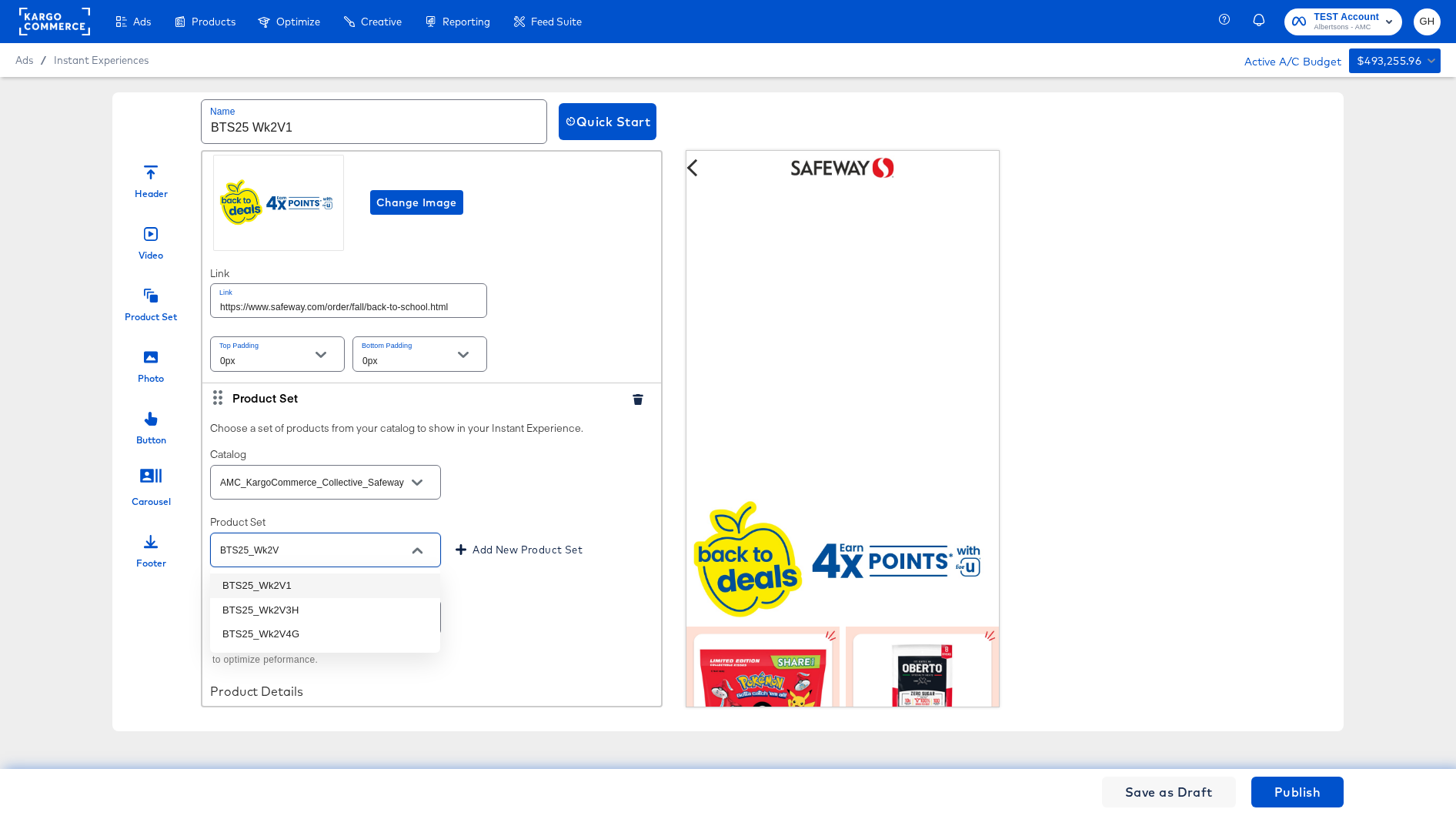click on "BTS25_Wk2V1" at bounding box center [325, 586] 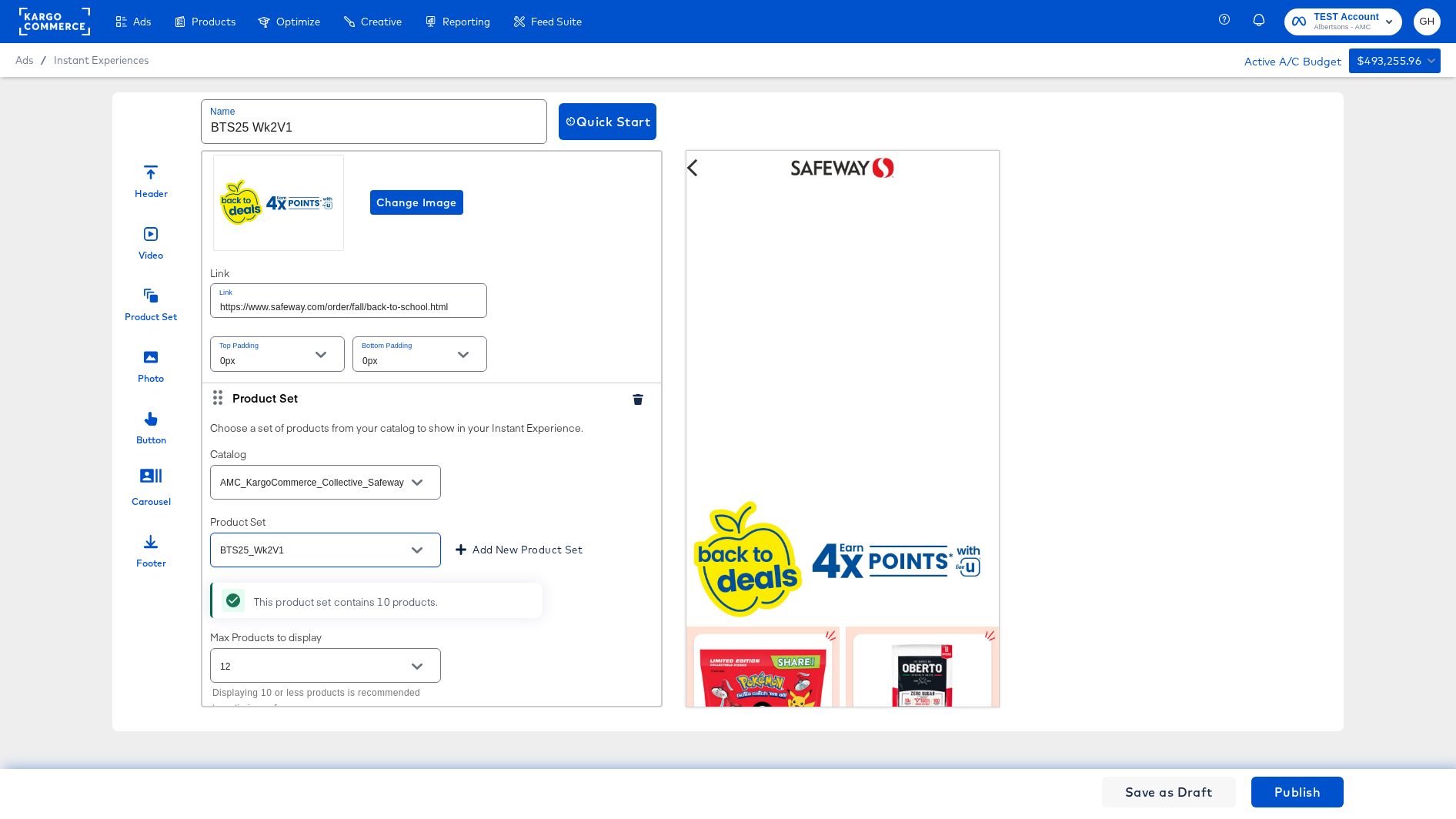scroll, scrollTop: 503, scrollLeft: 0, axis: vertical 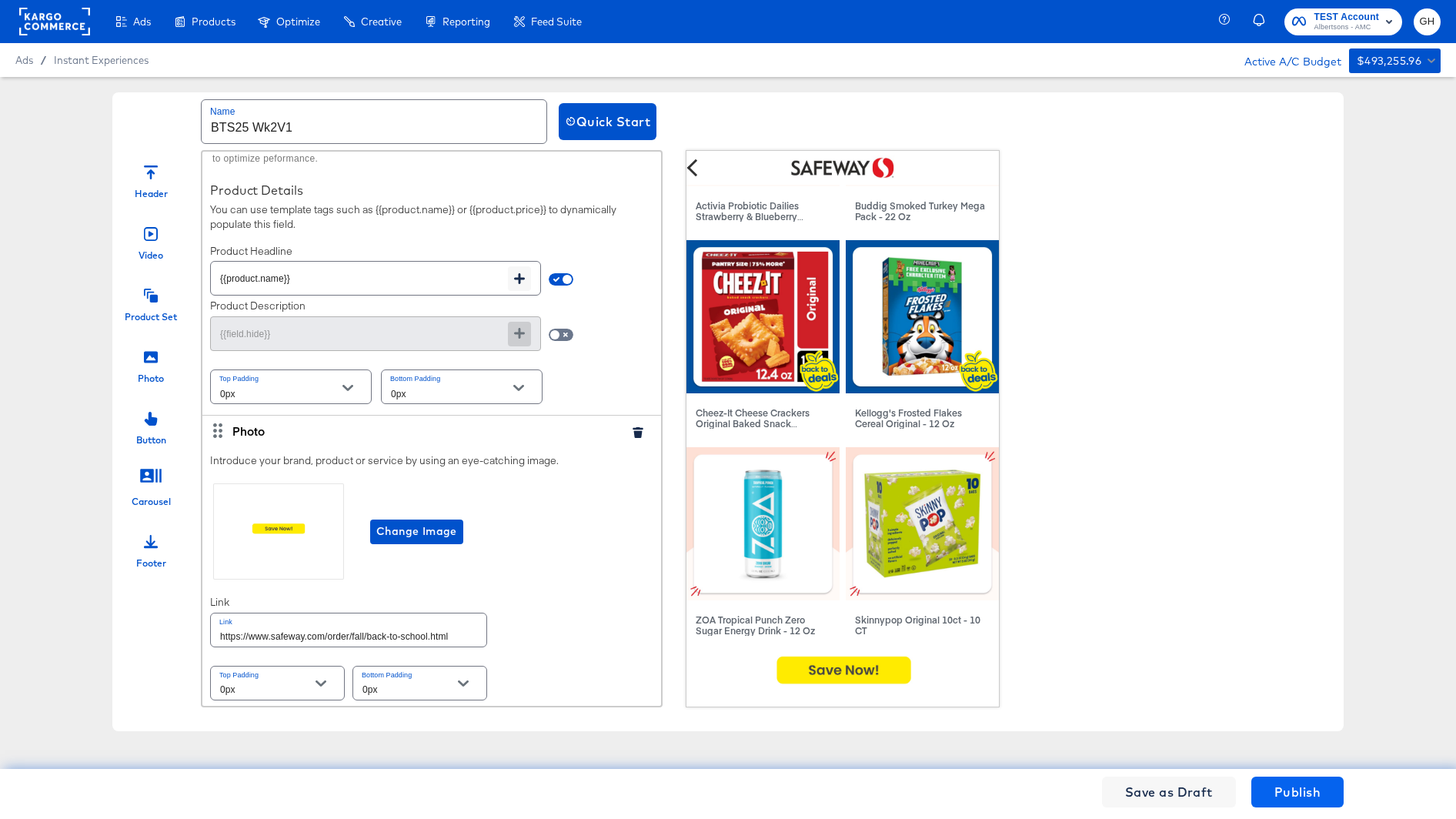 type on "BTS25_Wk2V1" 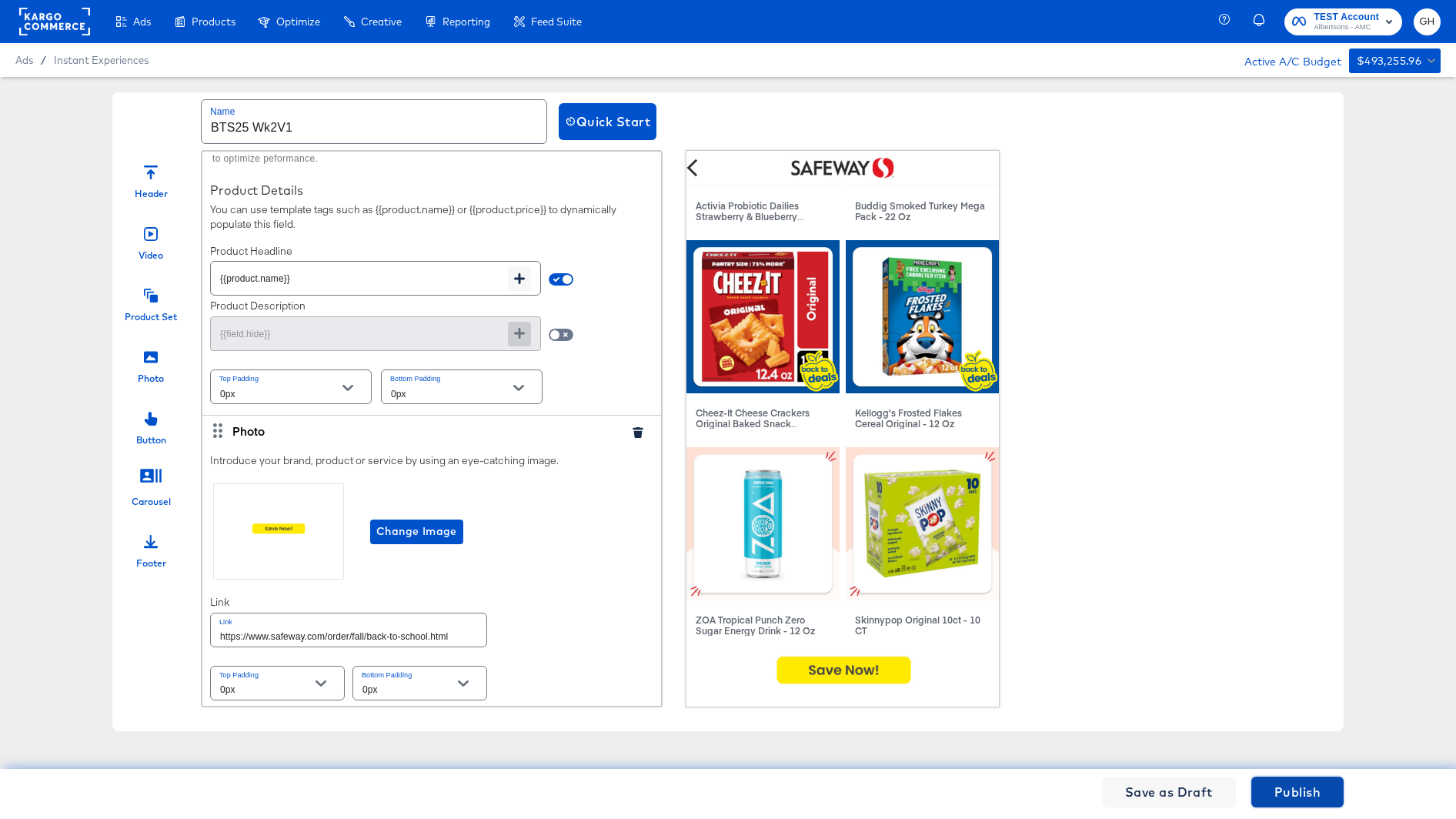 click on "Publish" at bounding box center [1297, 792] 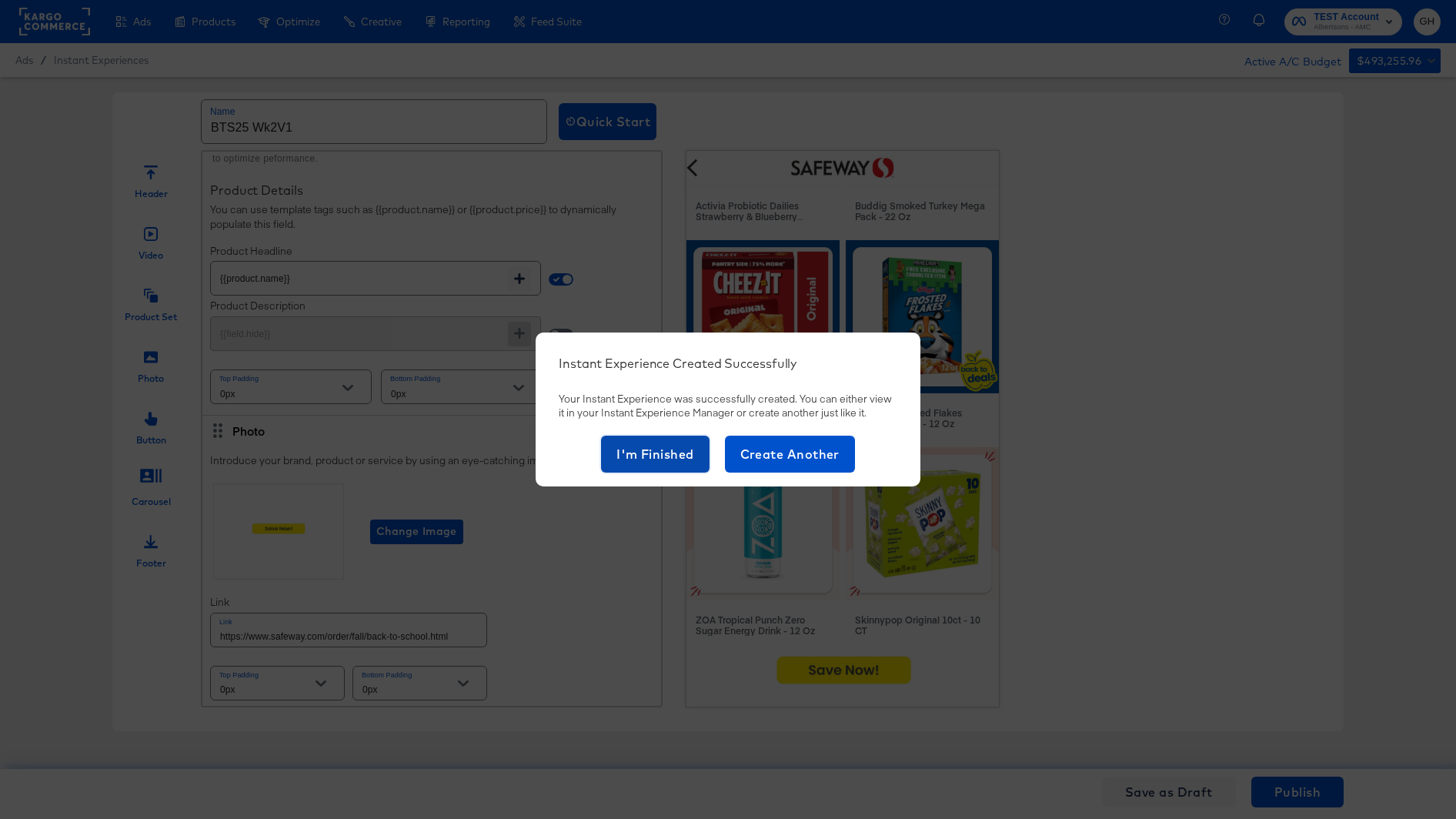 click on "I'm Finished" at bounding box center [655, 454] 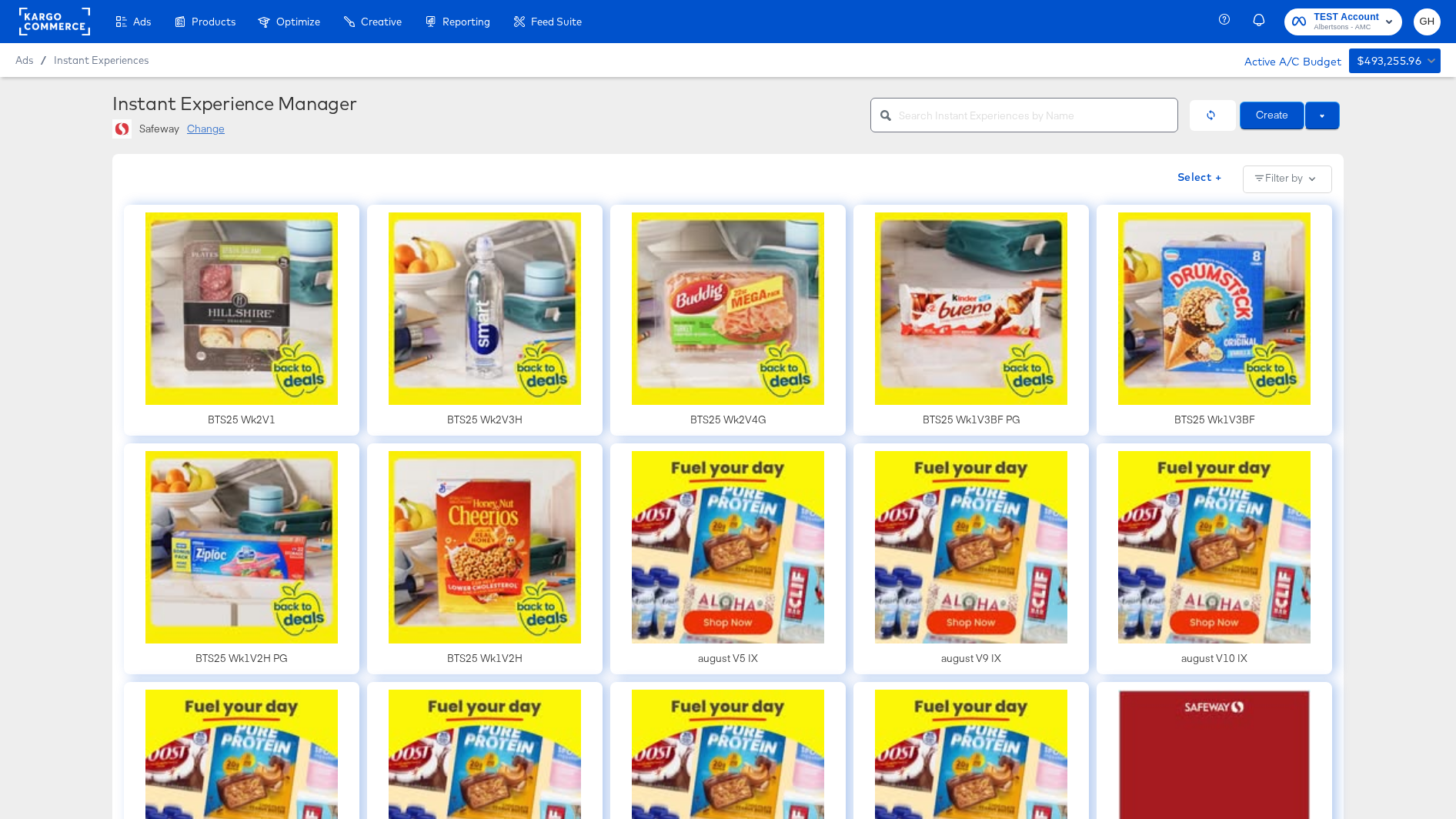 click on "Change" at bounding box center [205, 129] 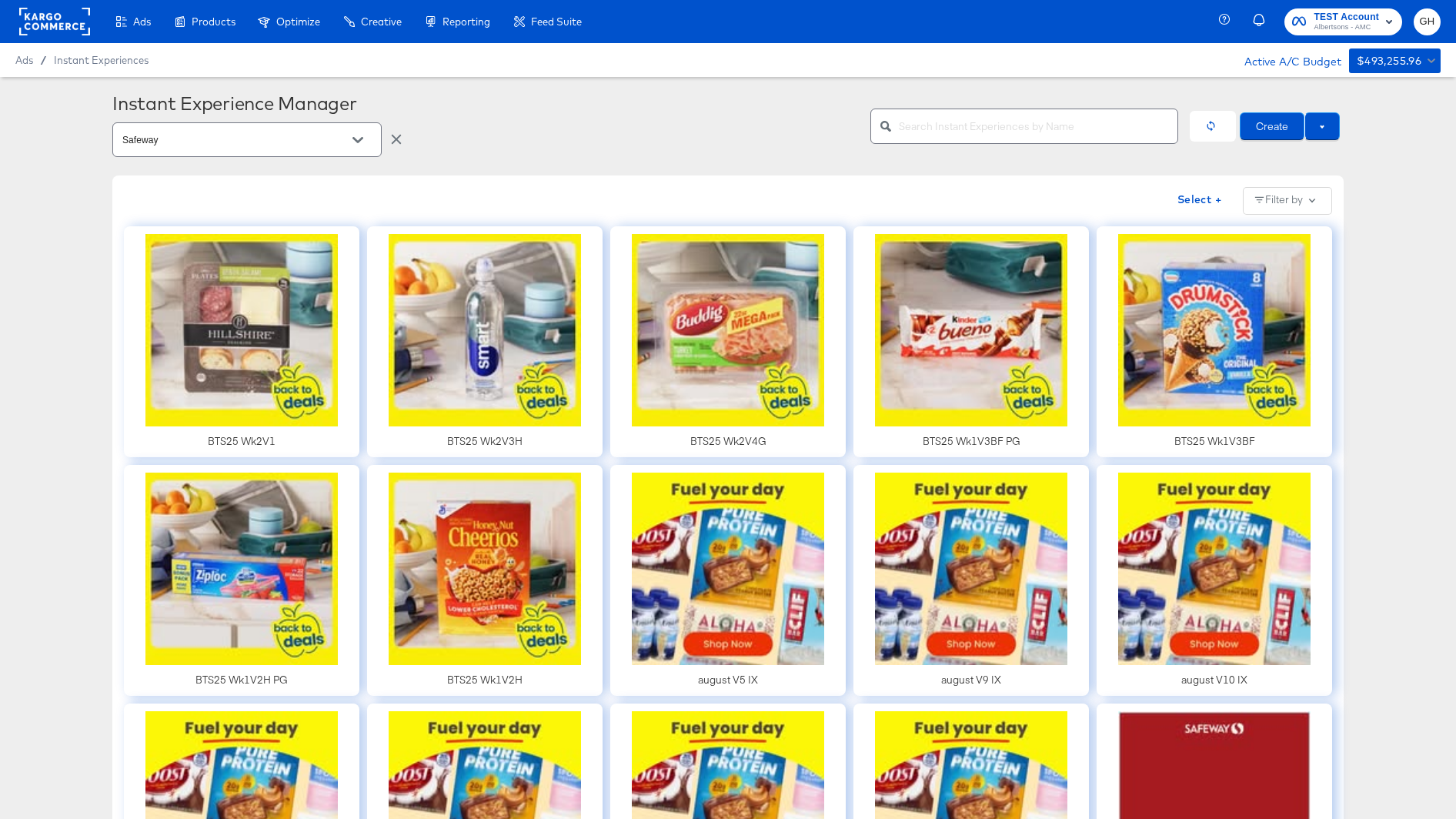 click on "Safeway" at bounding box center [235, 140] 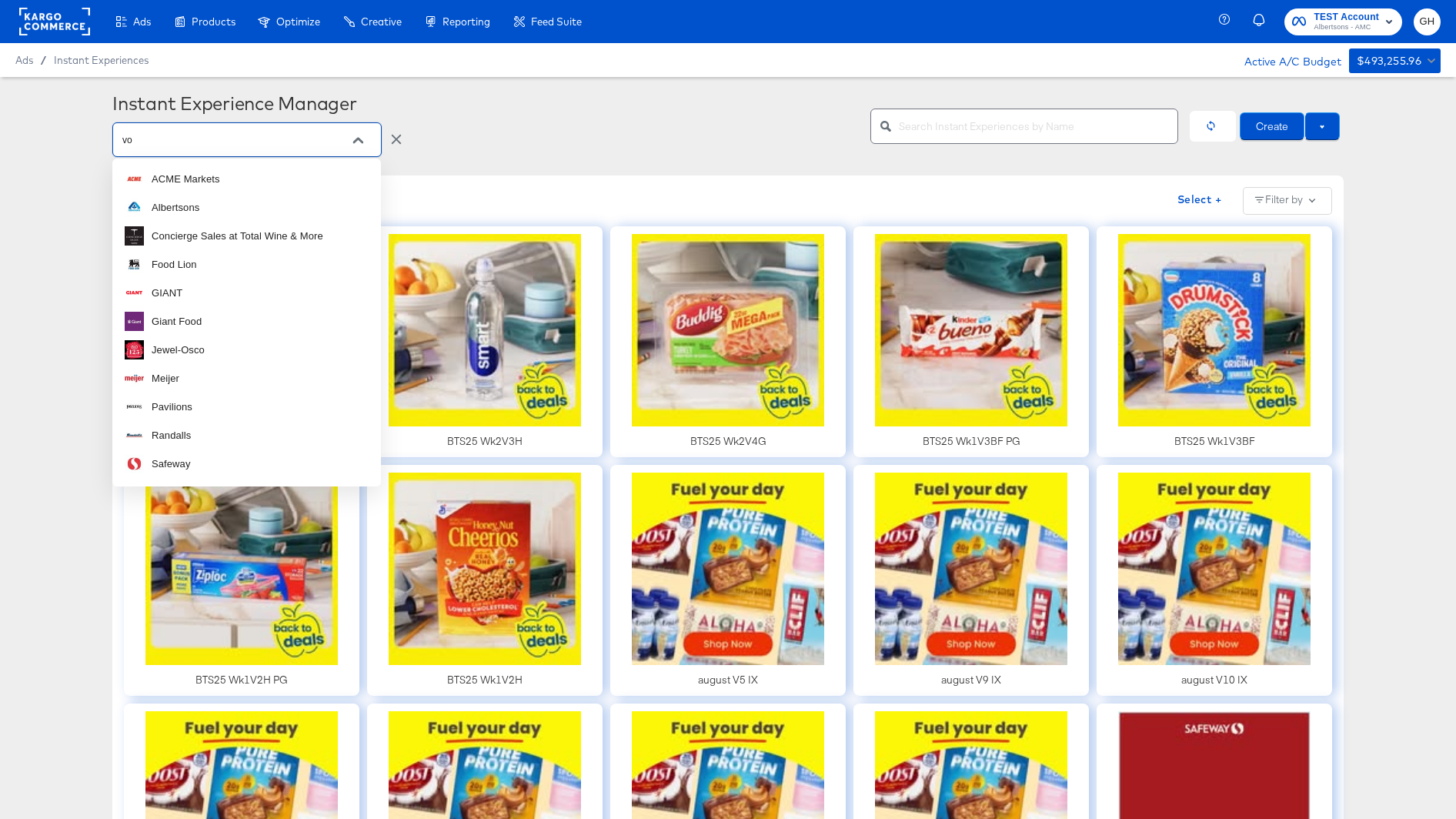 type on "von" 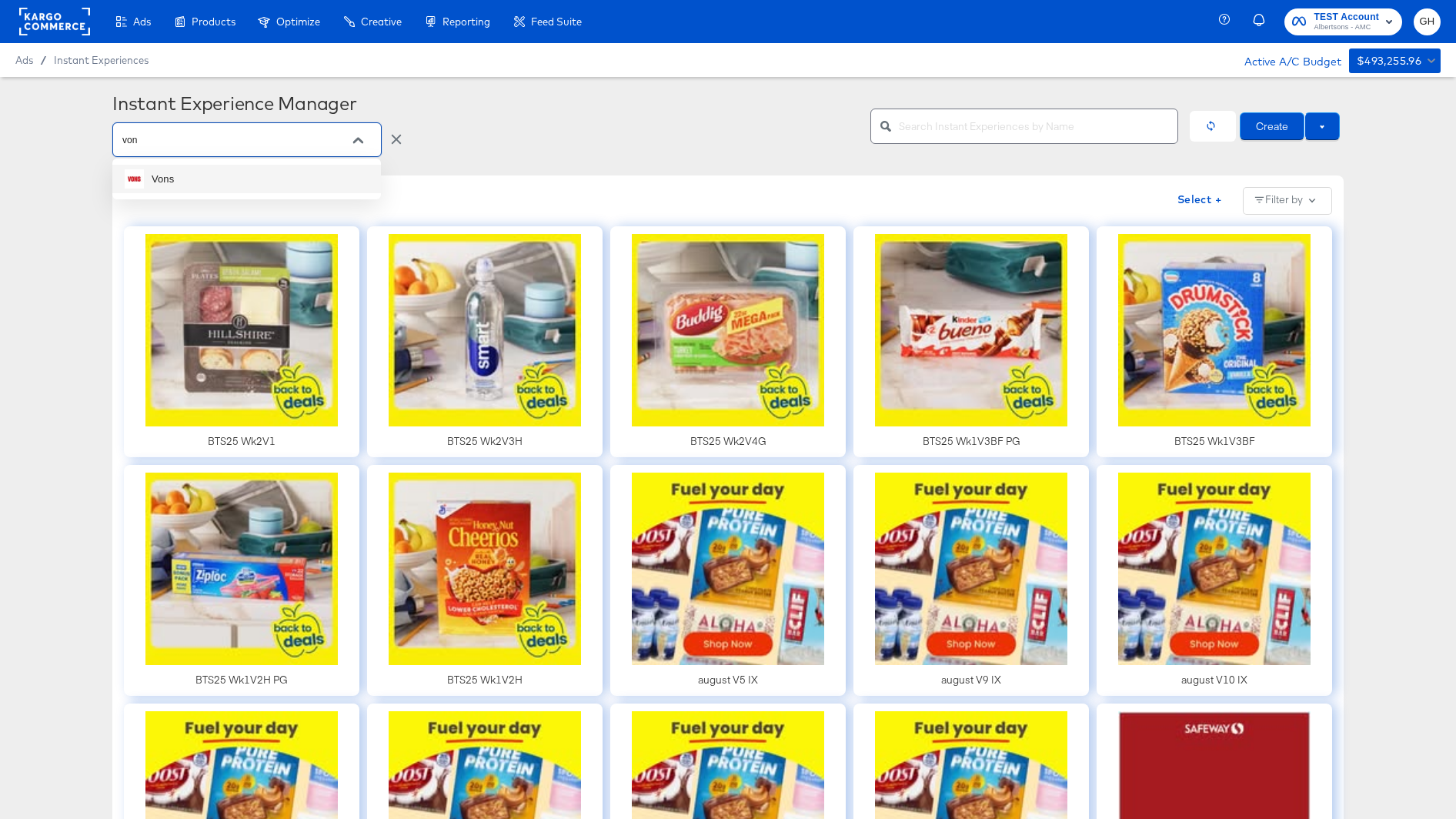 click on "Vons" at bounding box center [246, 179] 